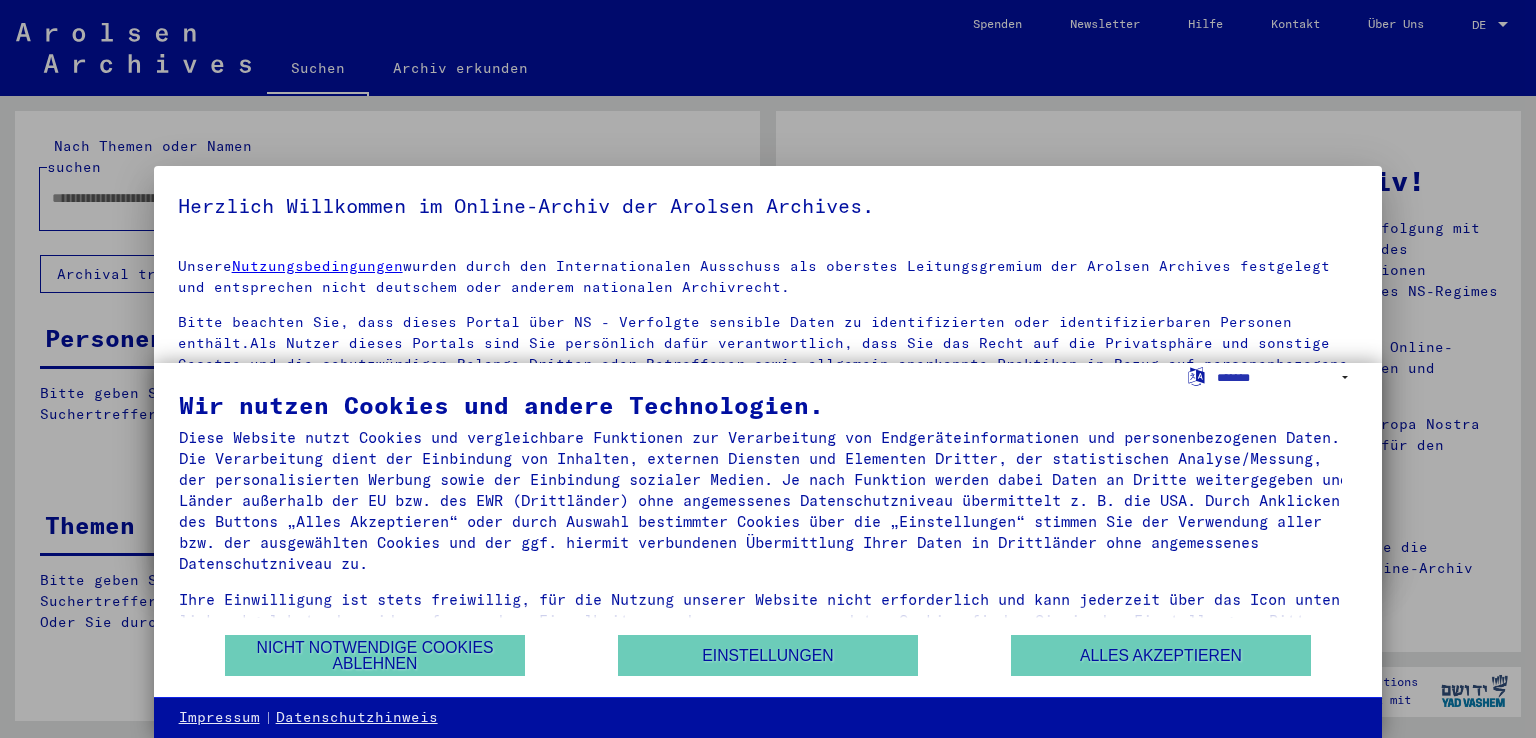 scroll, scrollTop: 0, scrollLeft: 0, axis: both 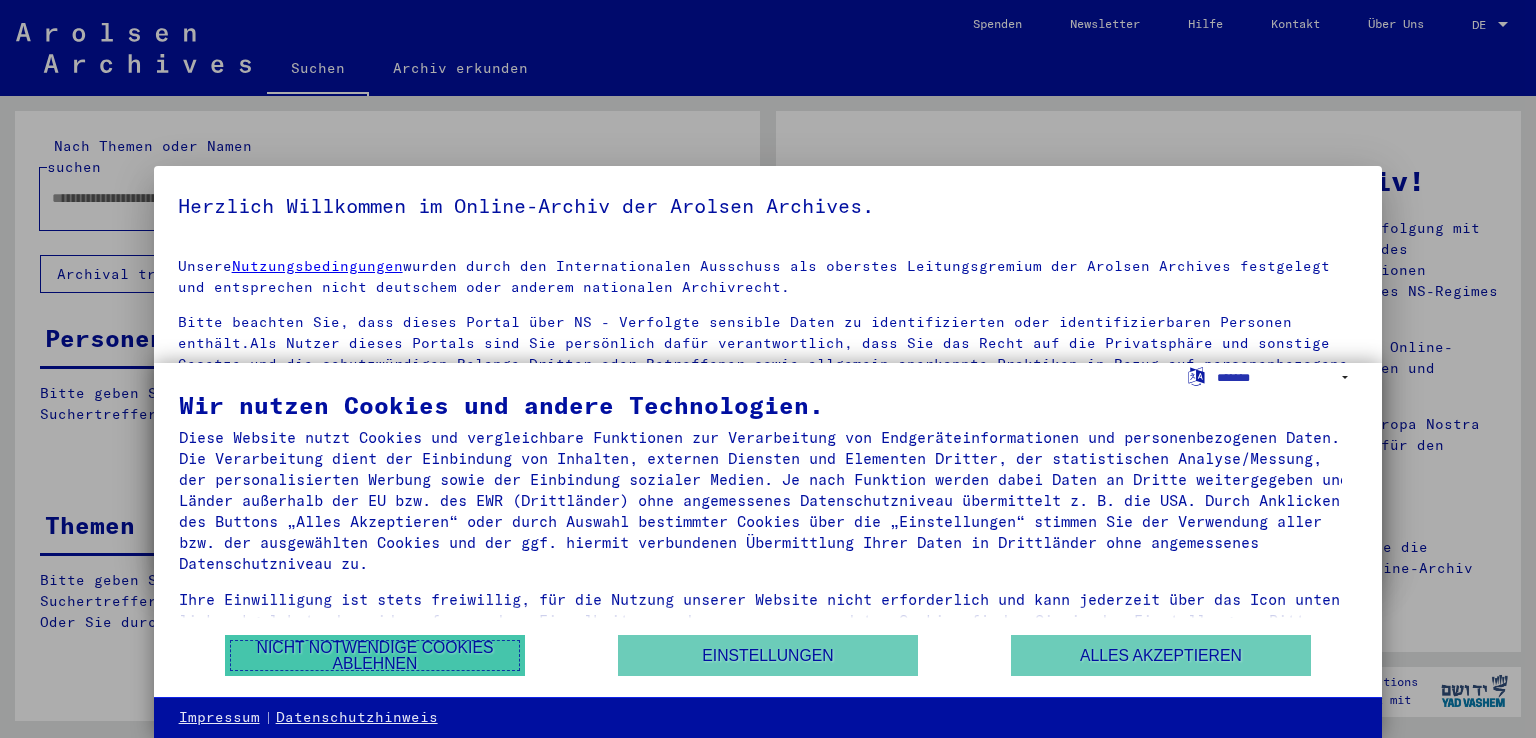click on "Nicht notwendige Cookies ablehnen" at bounding box center [375, 655] 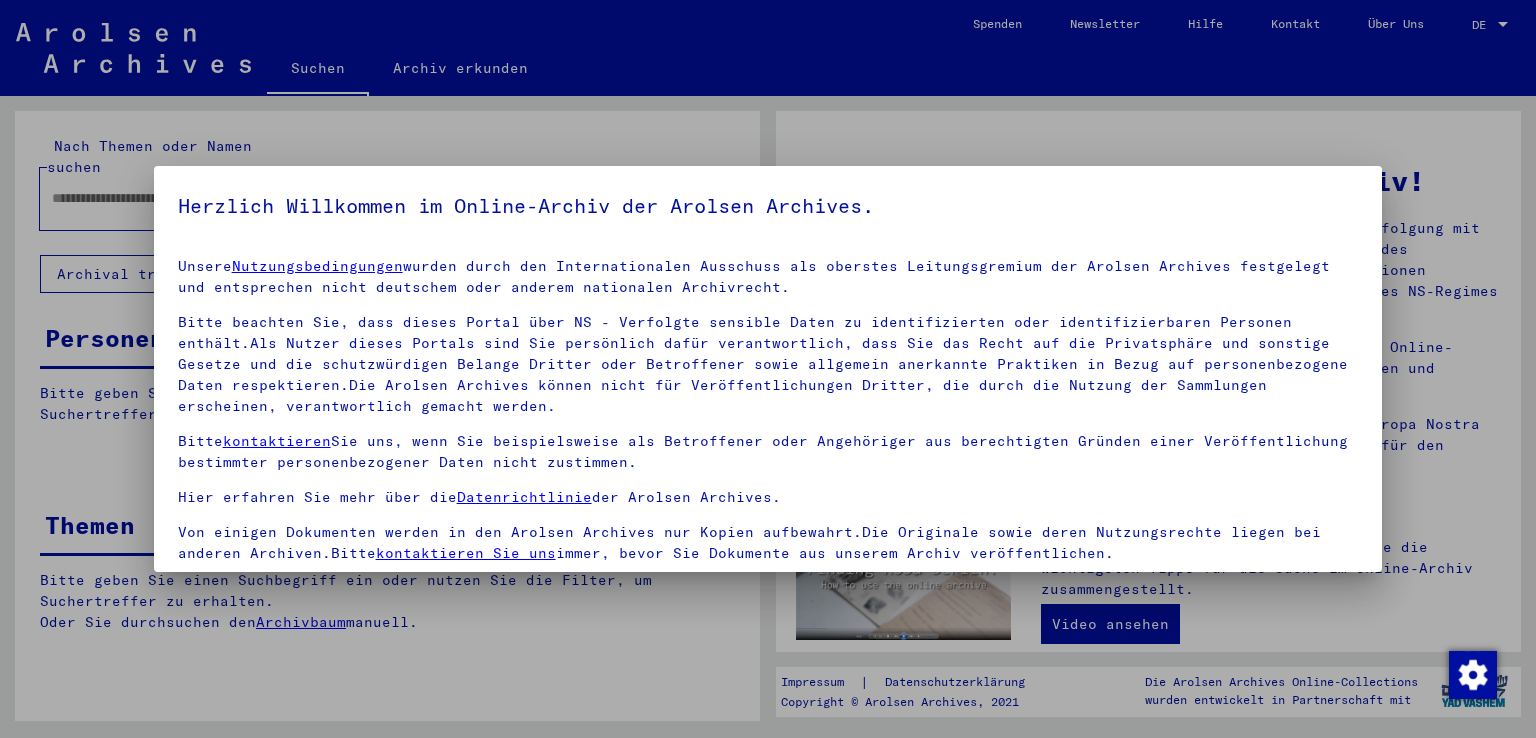 click at bounding box center [768, 369] 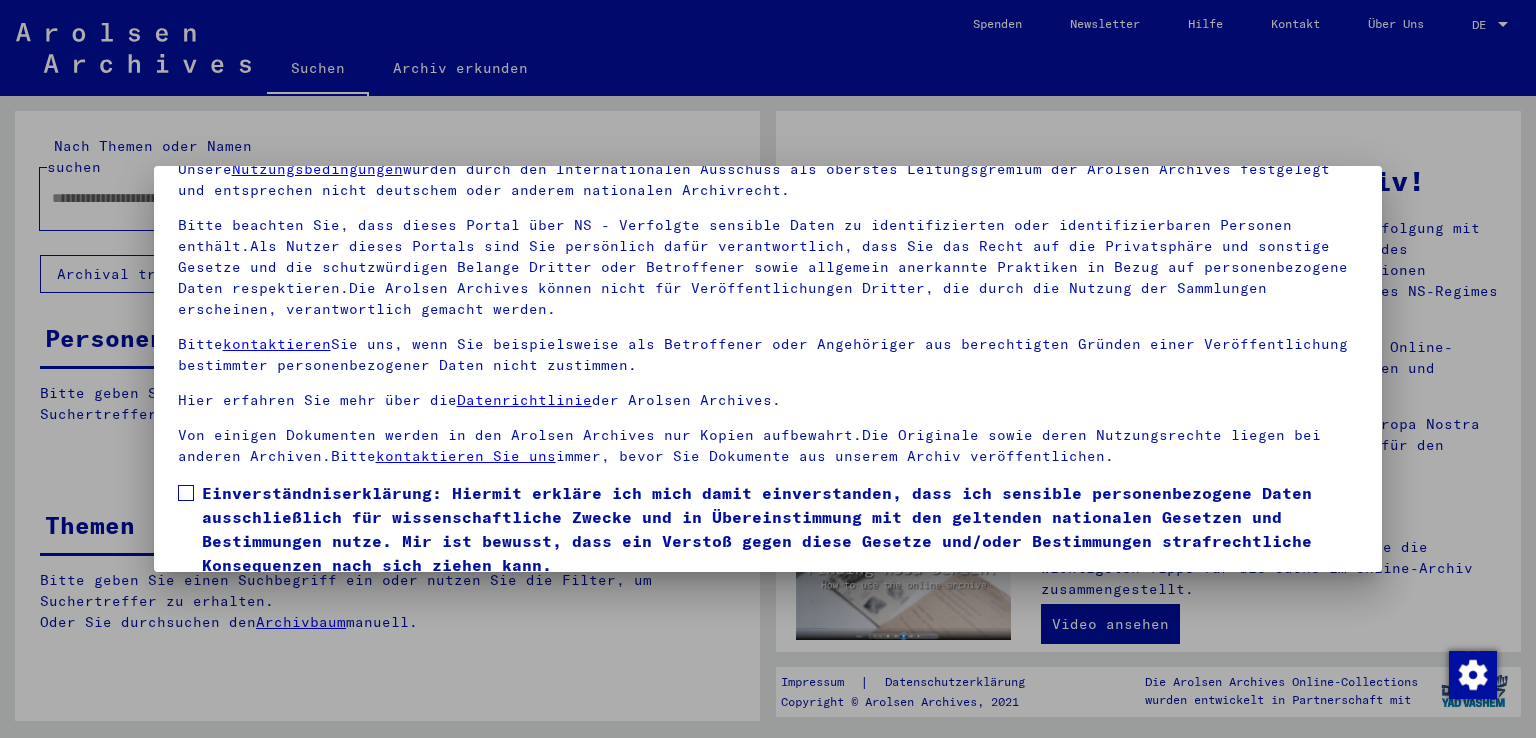 scroll, scrollTop: 173, scrollLeft: 0, axis: vertical 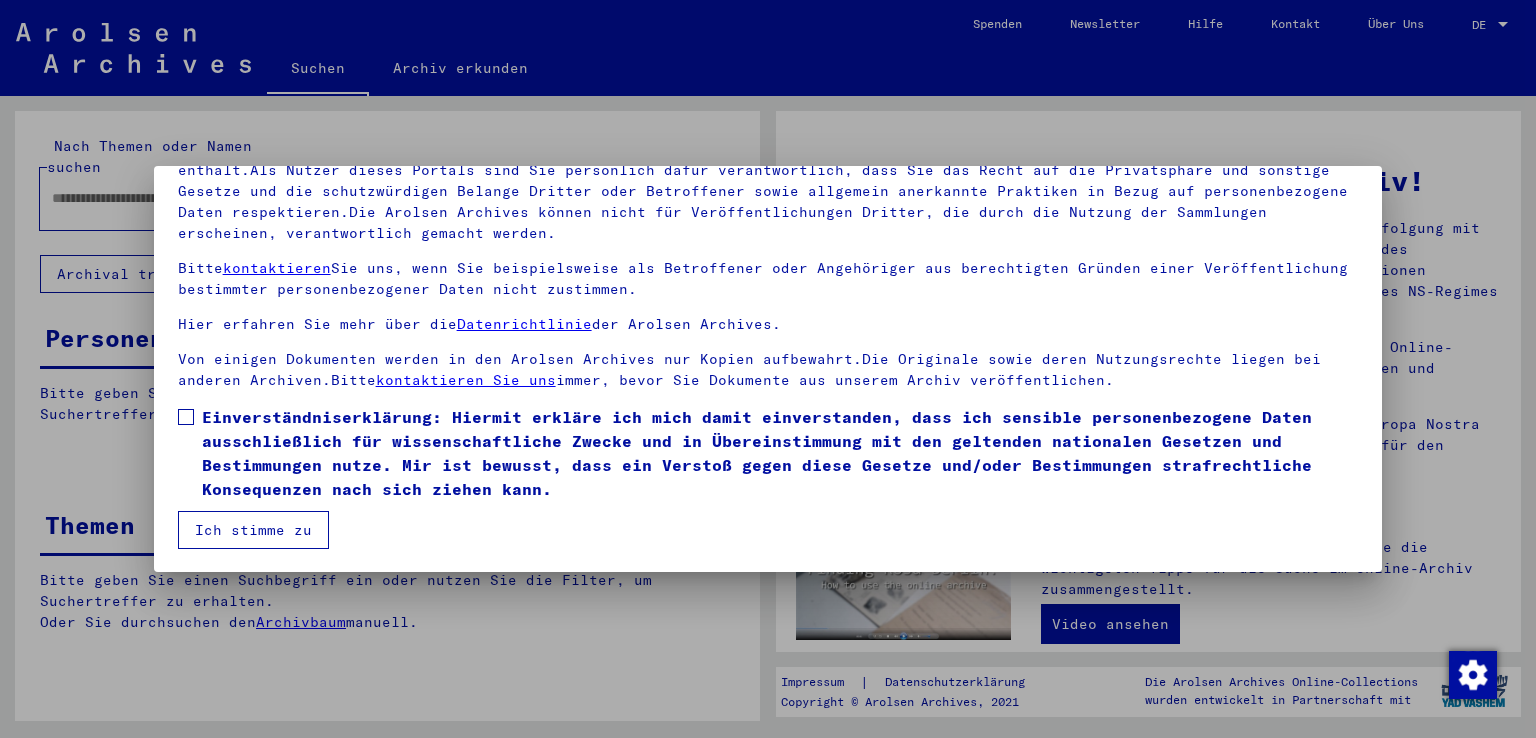 drag, startPoint x: 230, startPoint y: 557, endPoint x: 237, endPoint y: 541, distance: 17.464249 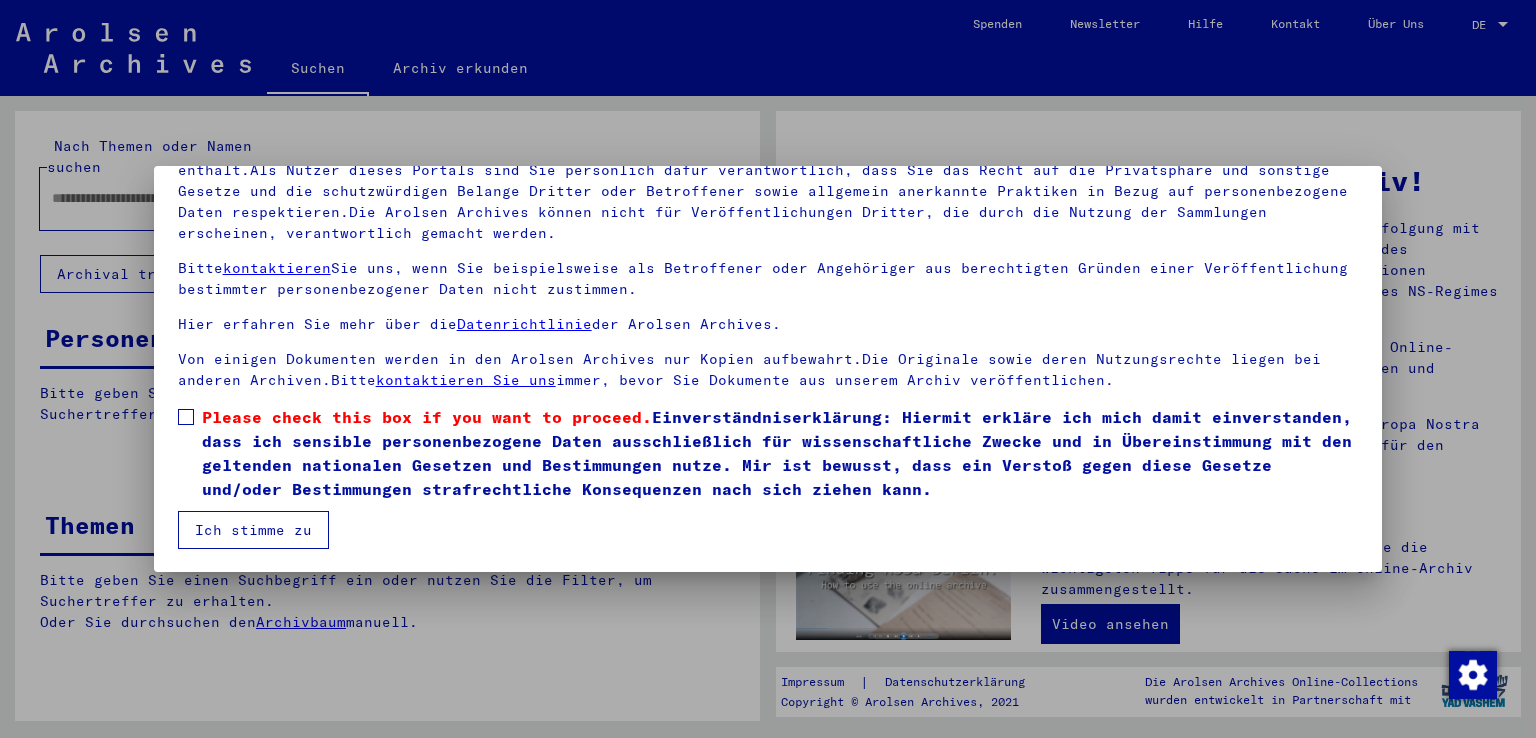 click at bounding box center [186, 417] 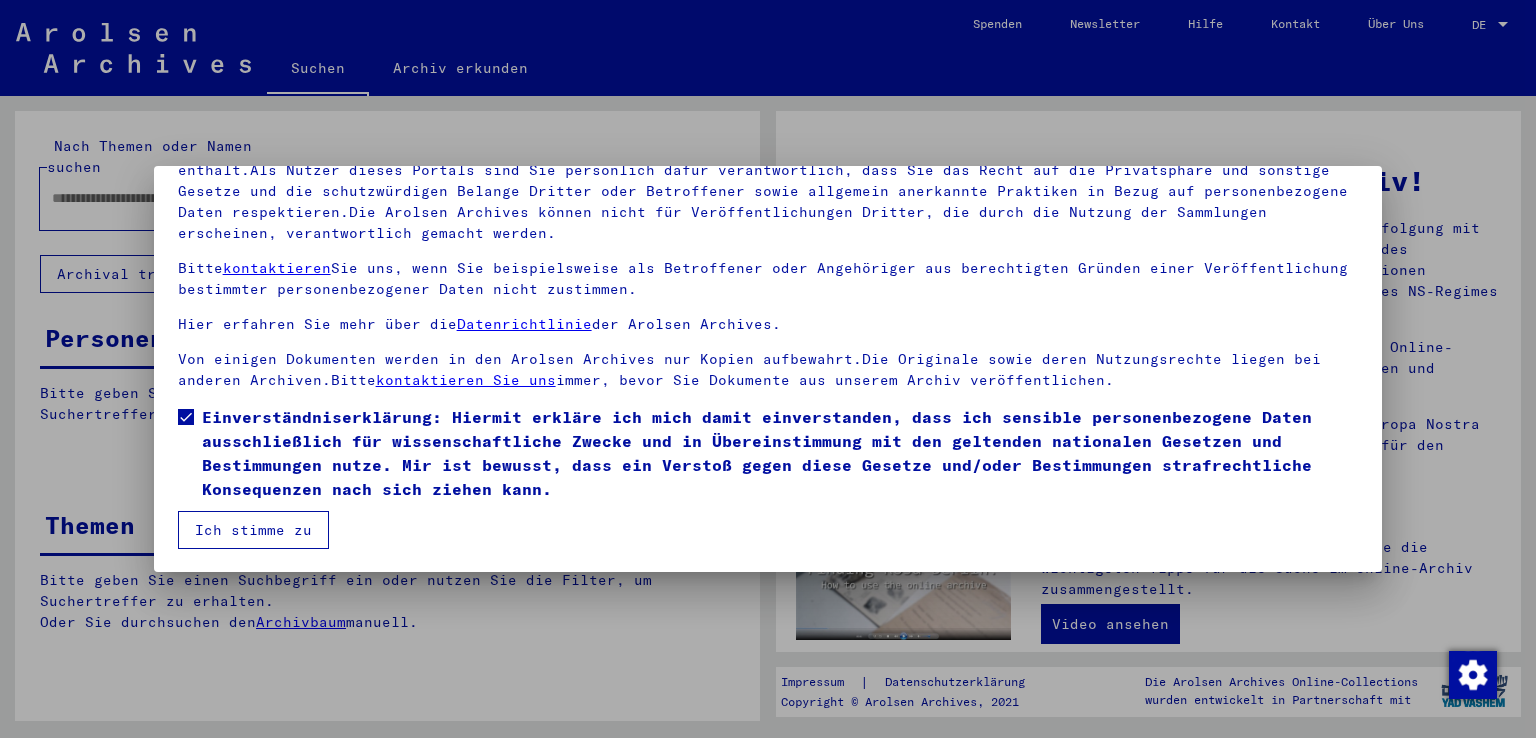 click on "Ich stimme zu" at bounding box center (253, 530) 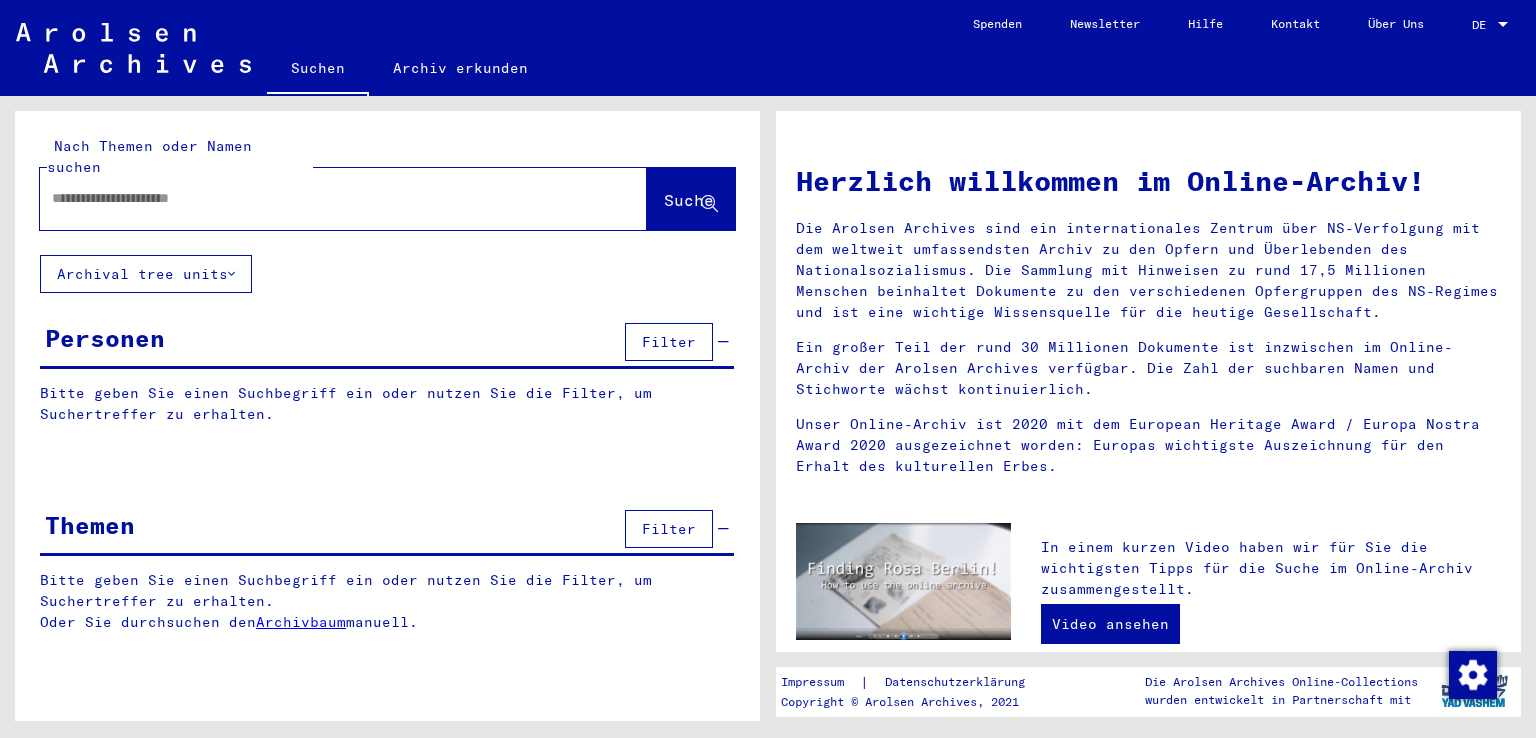 click at bounding box center (1503, 25) 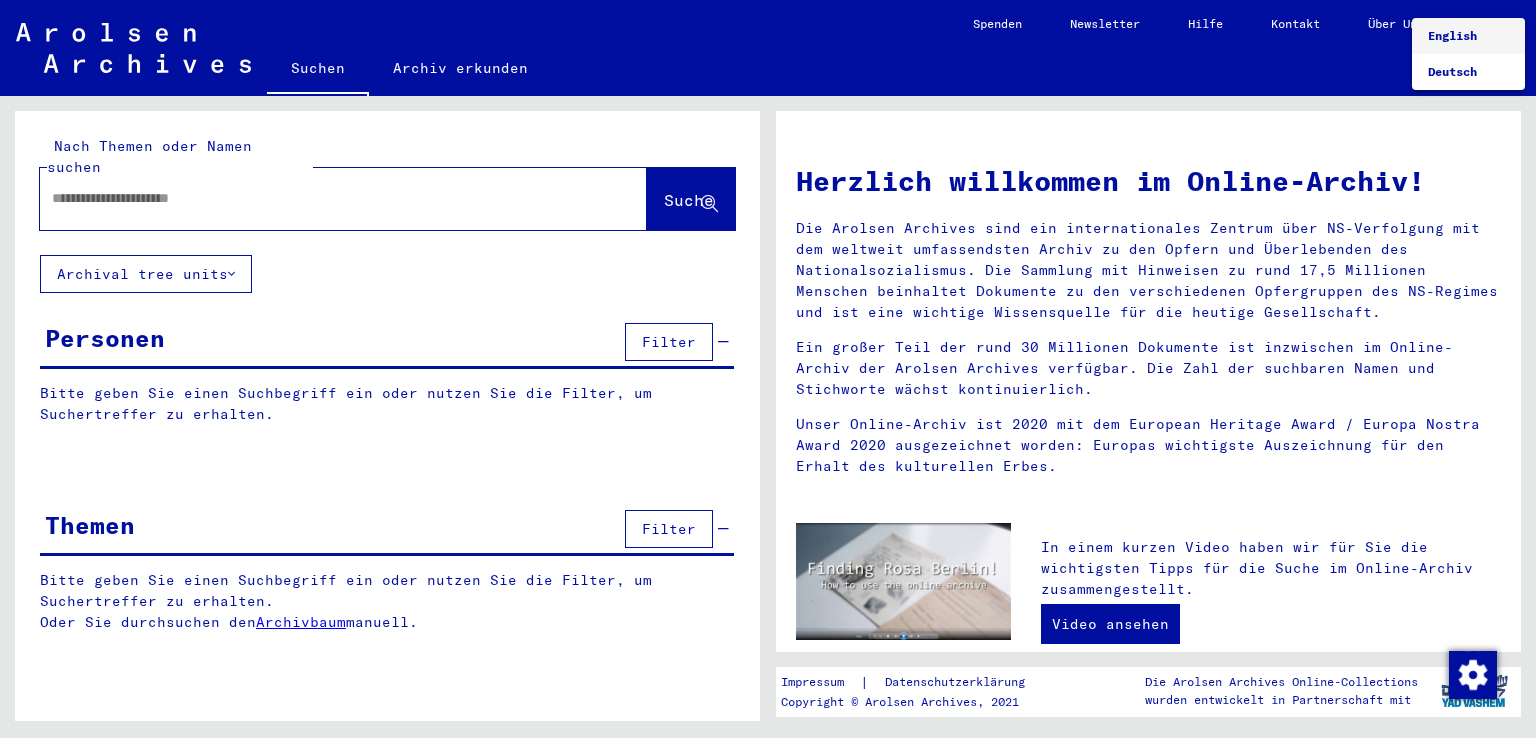 click on "English" at bounding box center [1468, 36] 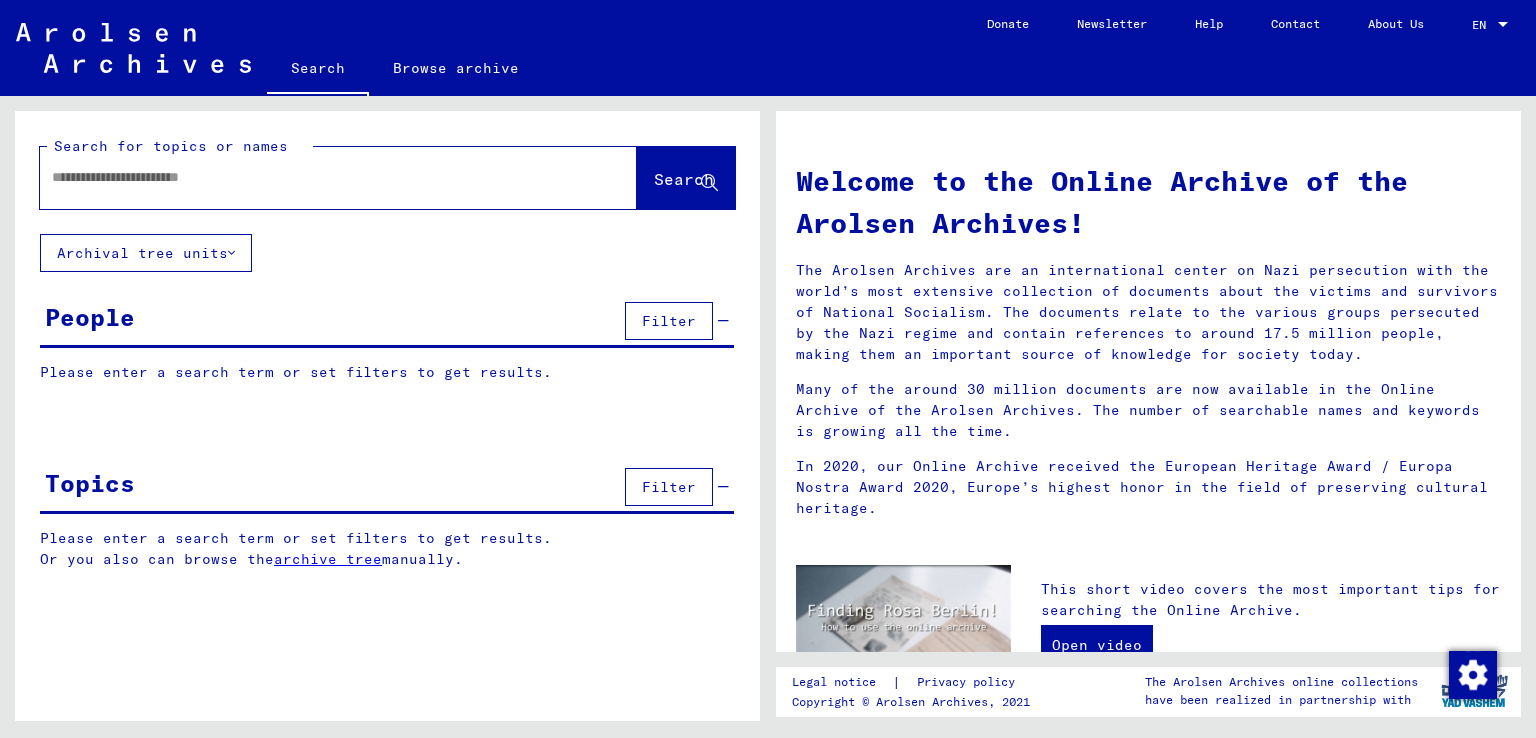 click at bounding box center [314, 177] 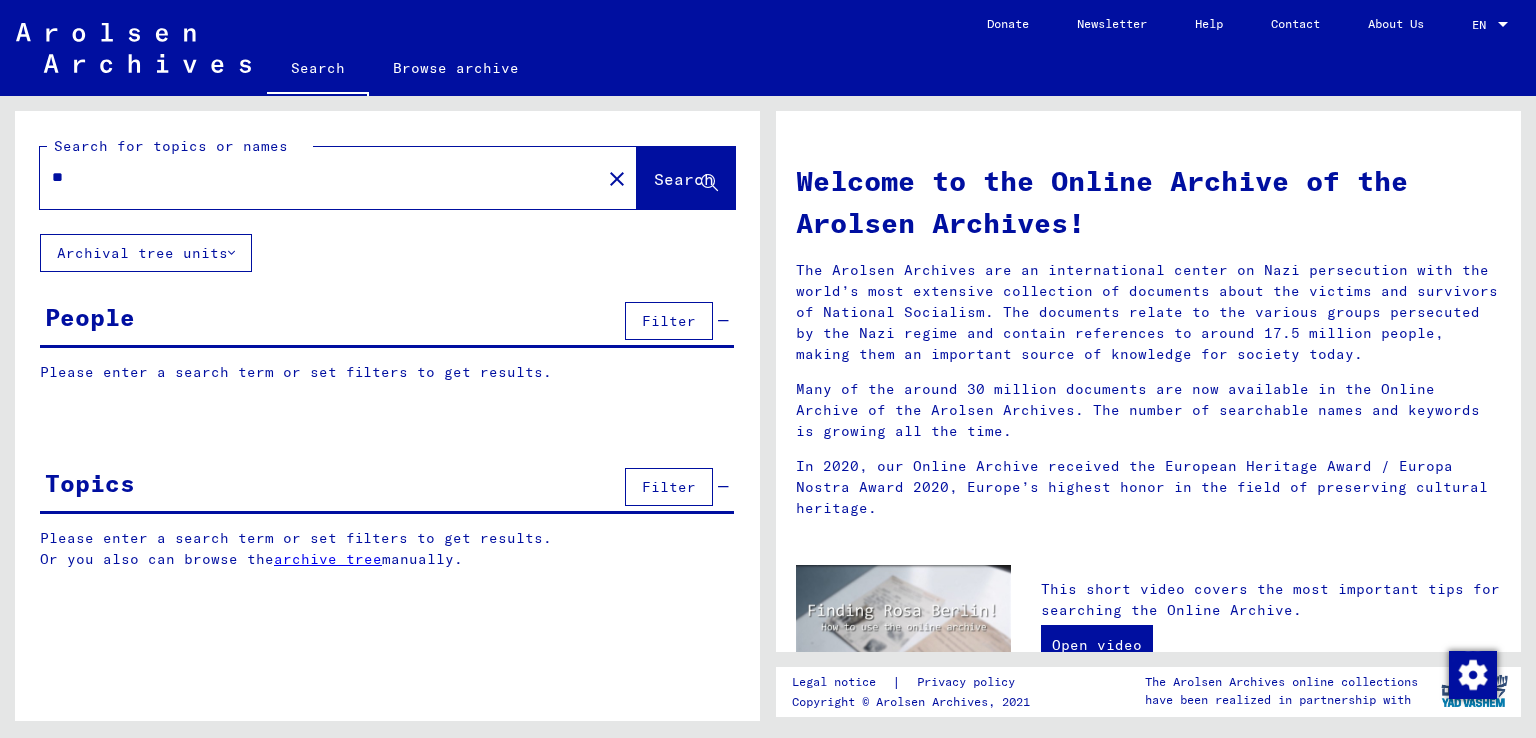 type on "*" 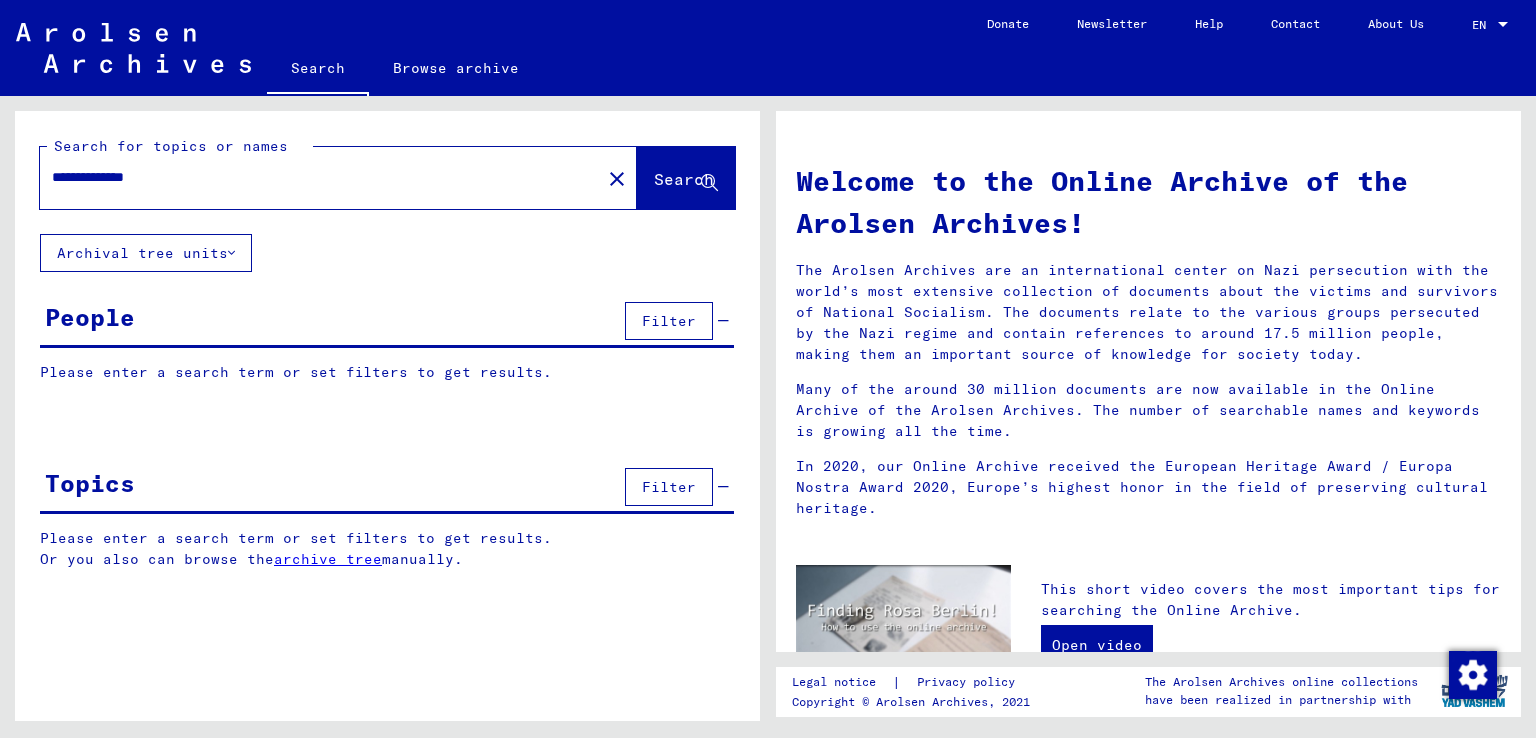 click on "Search" 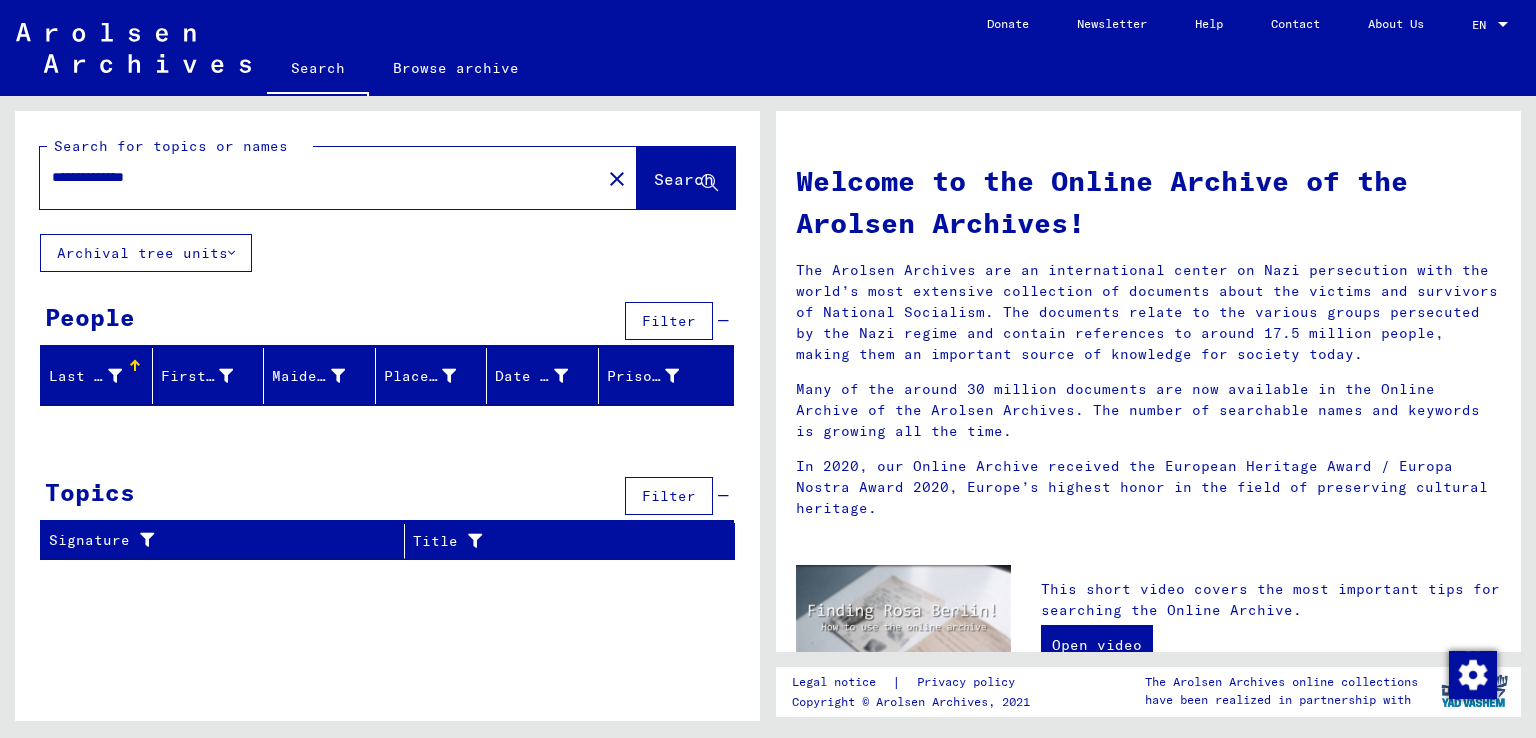click on "Archival tree units" 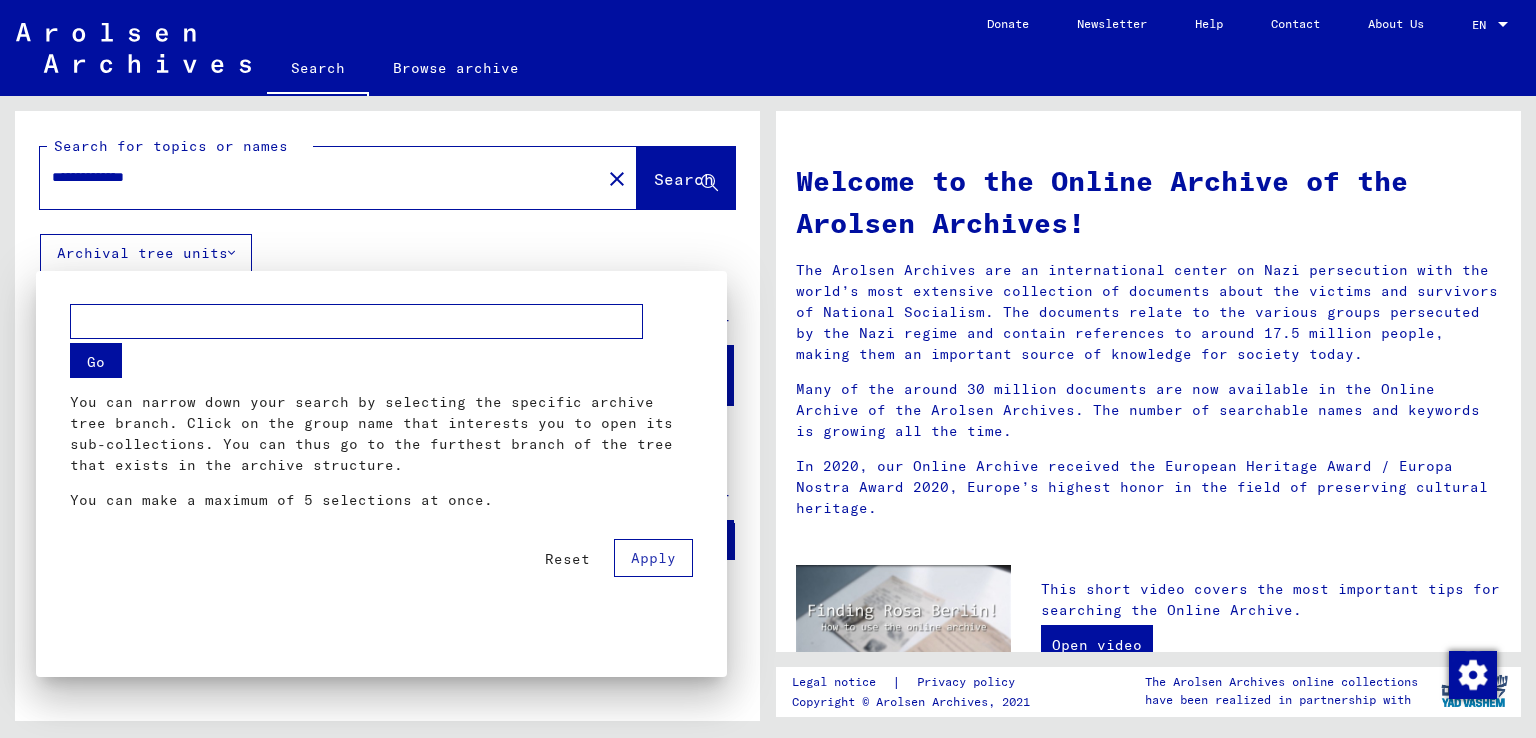 click at bounding box center [768, 369] 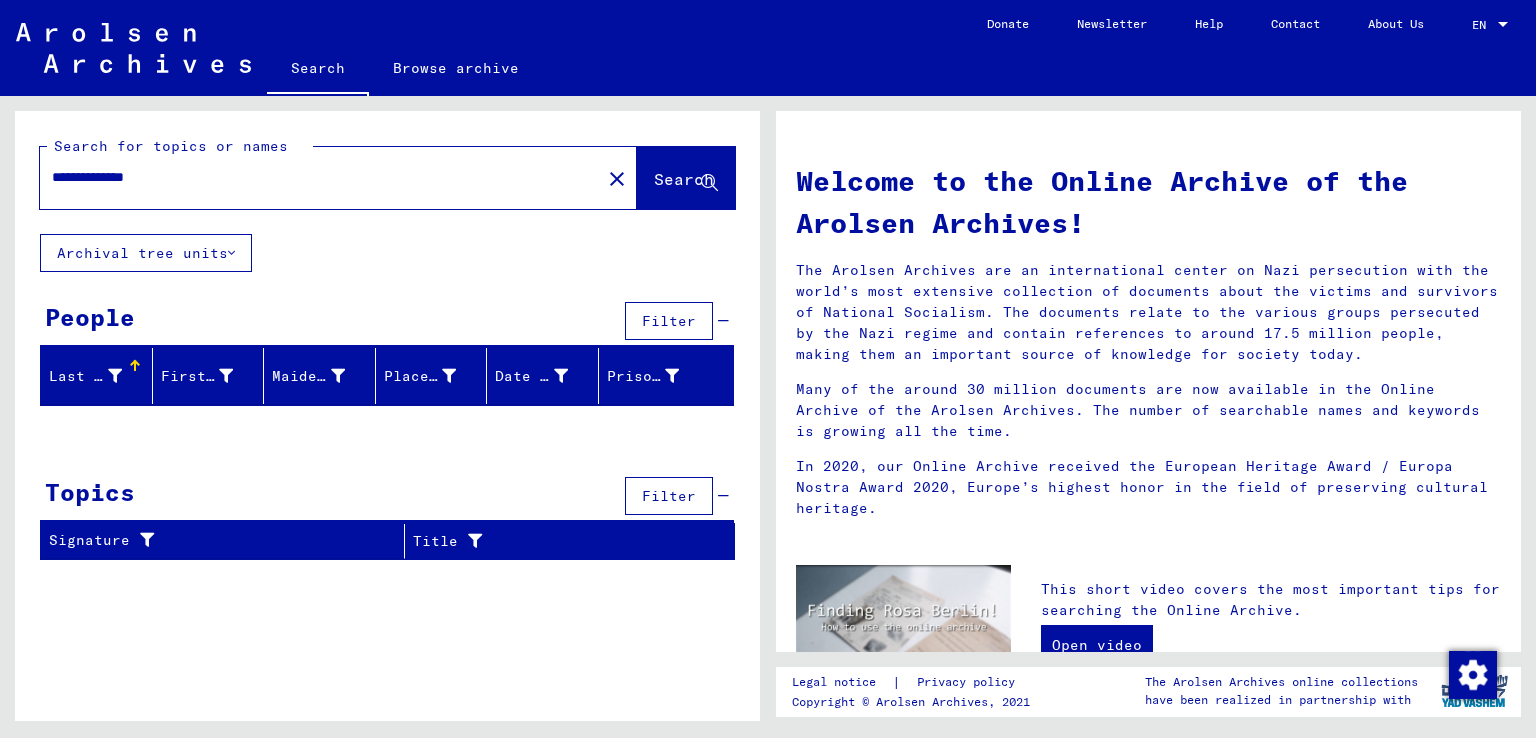 click on "**********" at bounding box center (314, 177) 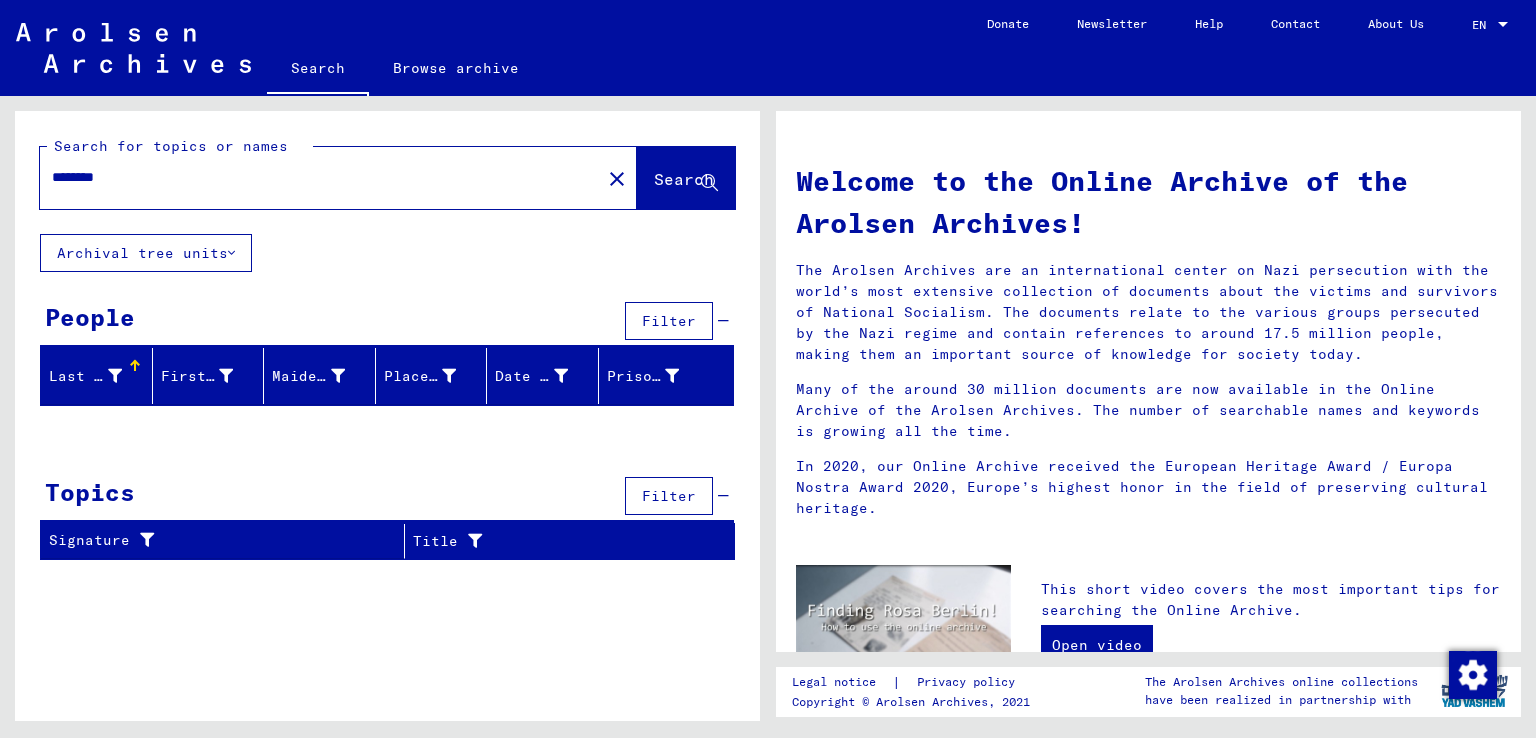 click on "Search" 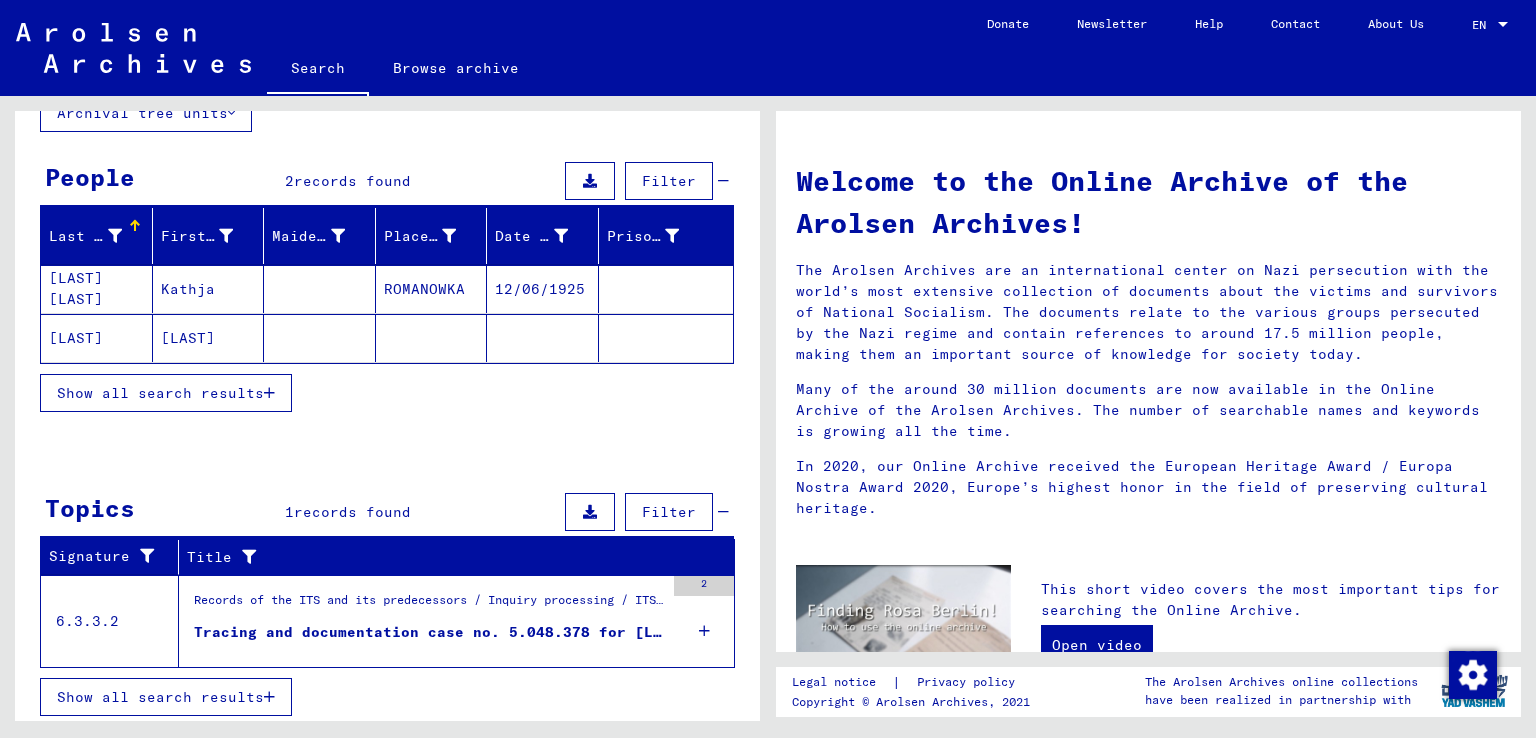 scroll, scrollTop: 140, scrollLeft: 0, axis: vertical 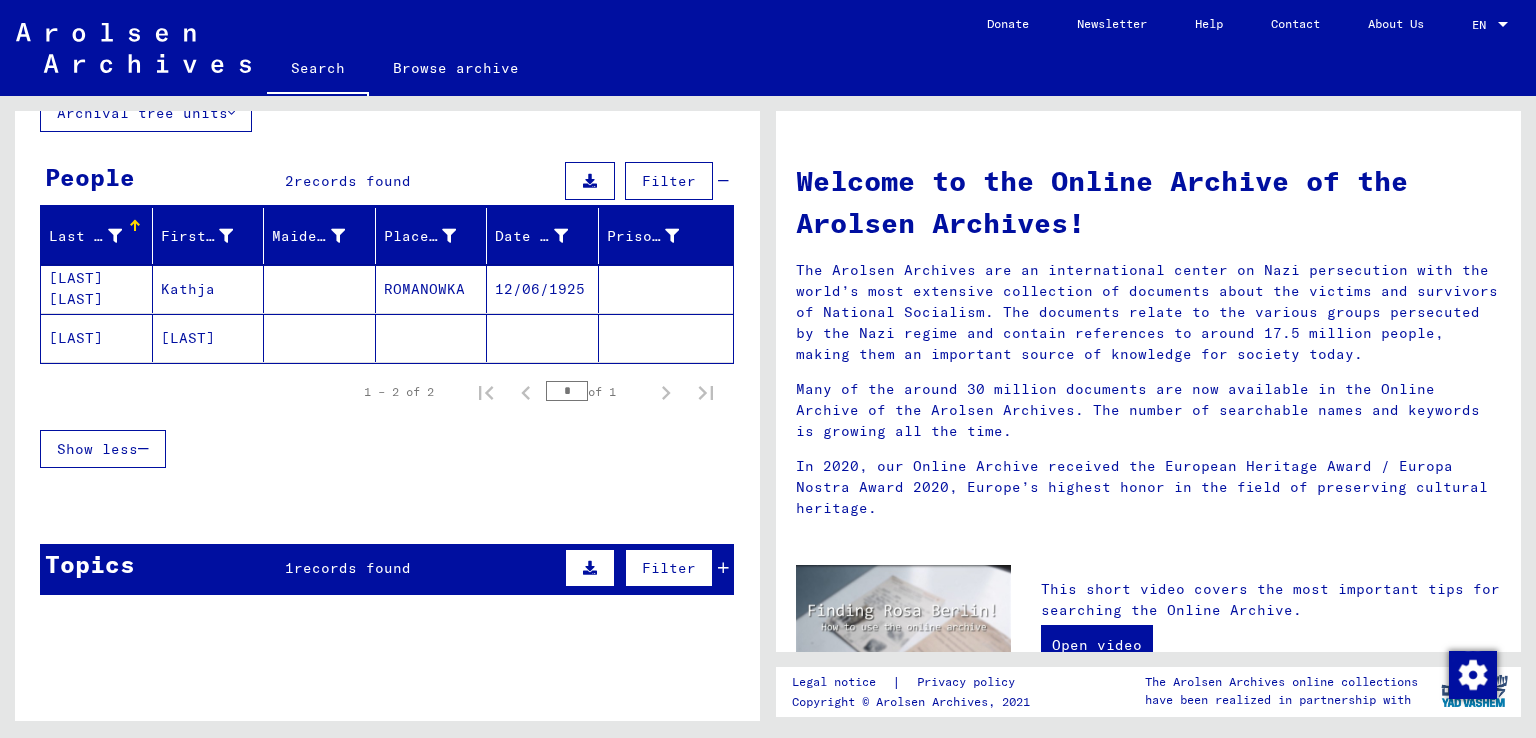 click on "ROMANOWKA" at bounding box center [432, 338] 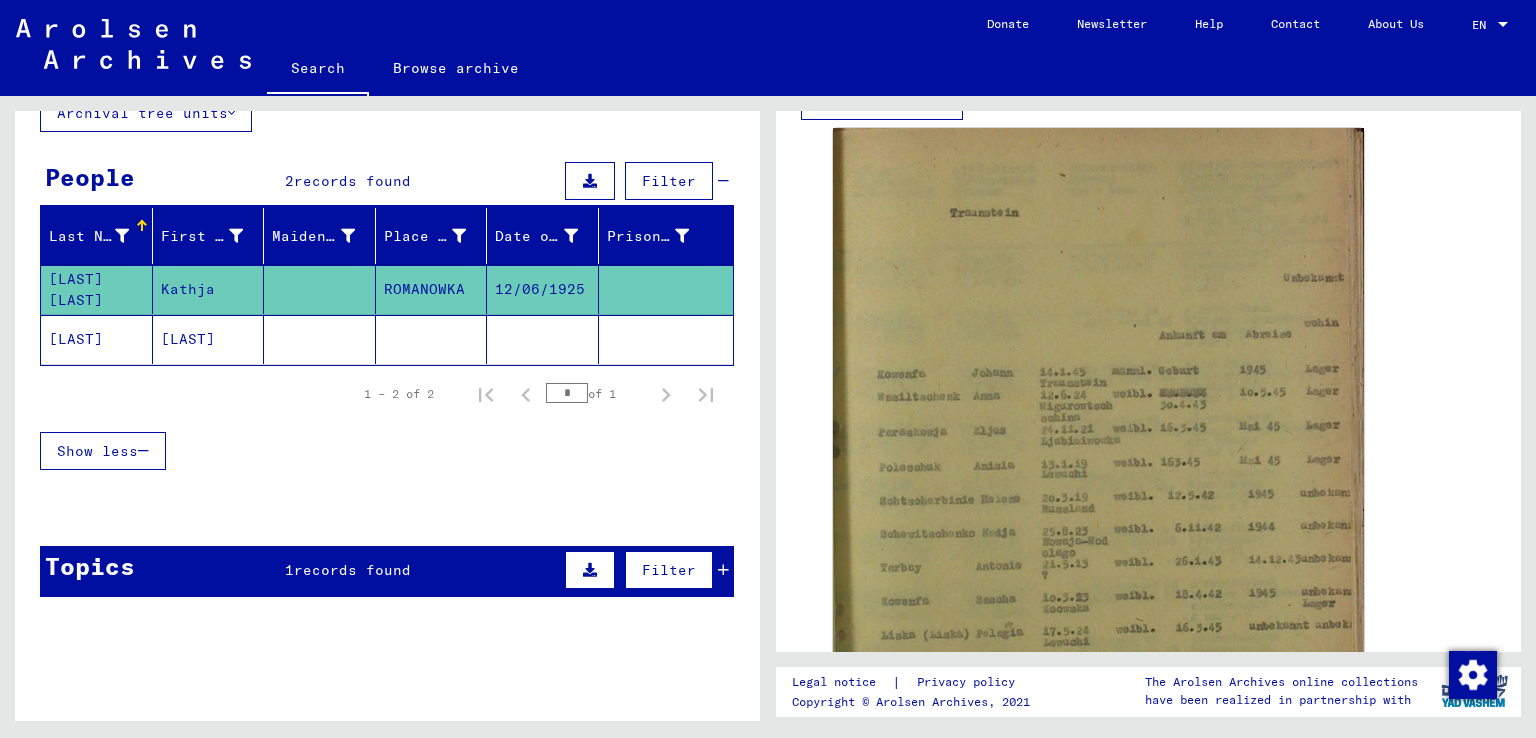 scroll, scrollTop: 800, scrollLeft: 0, axis: vertical 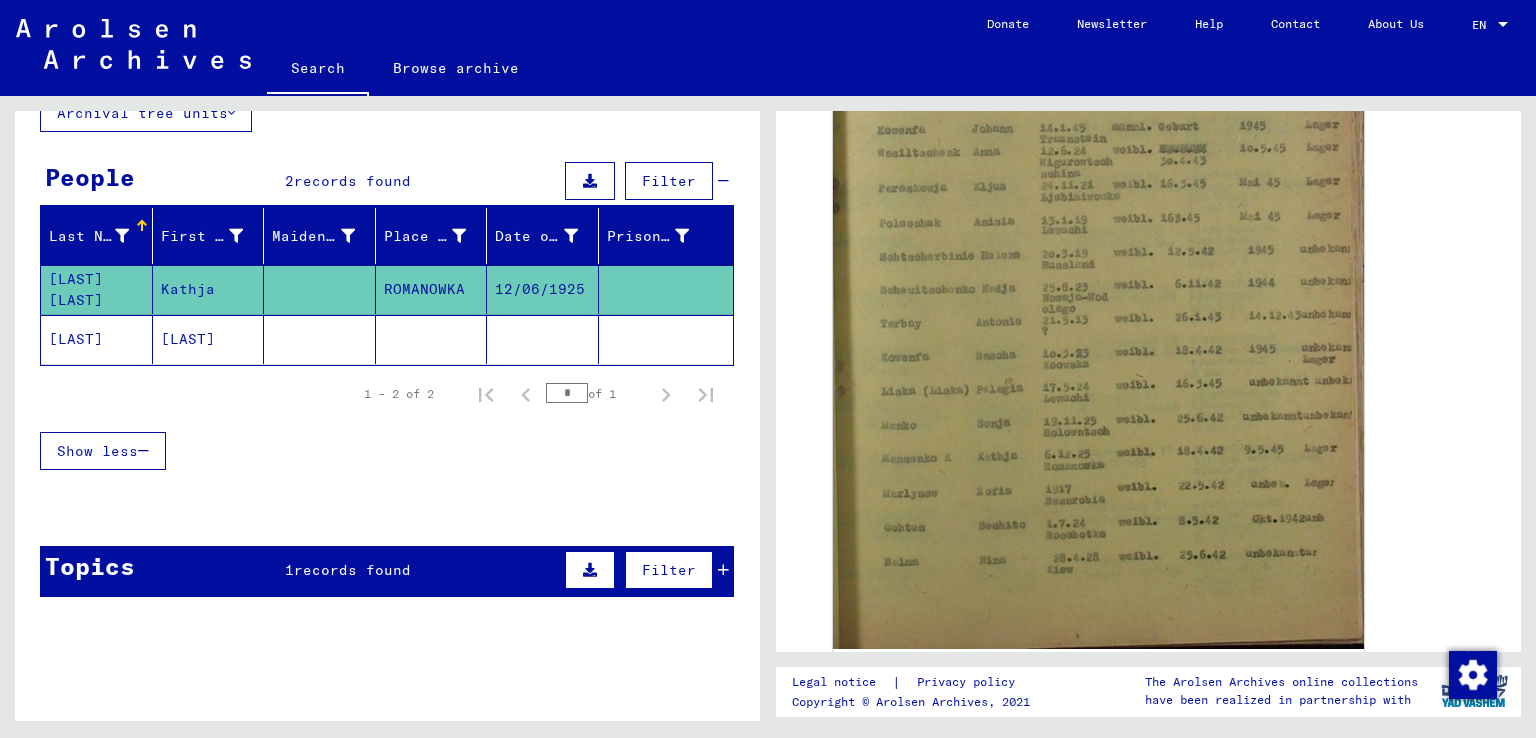 click on "[LAST]" 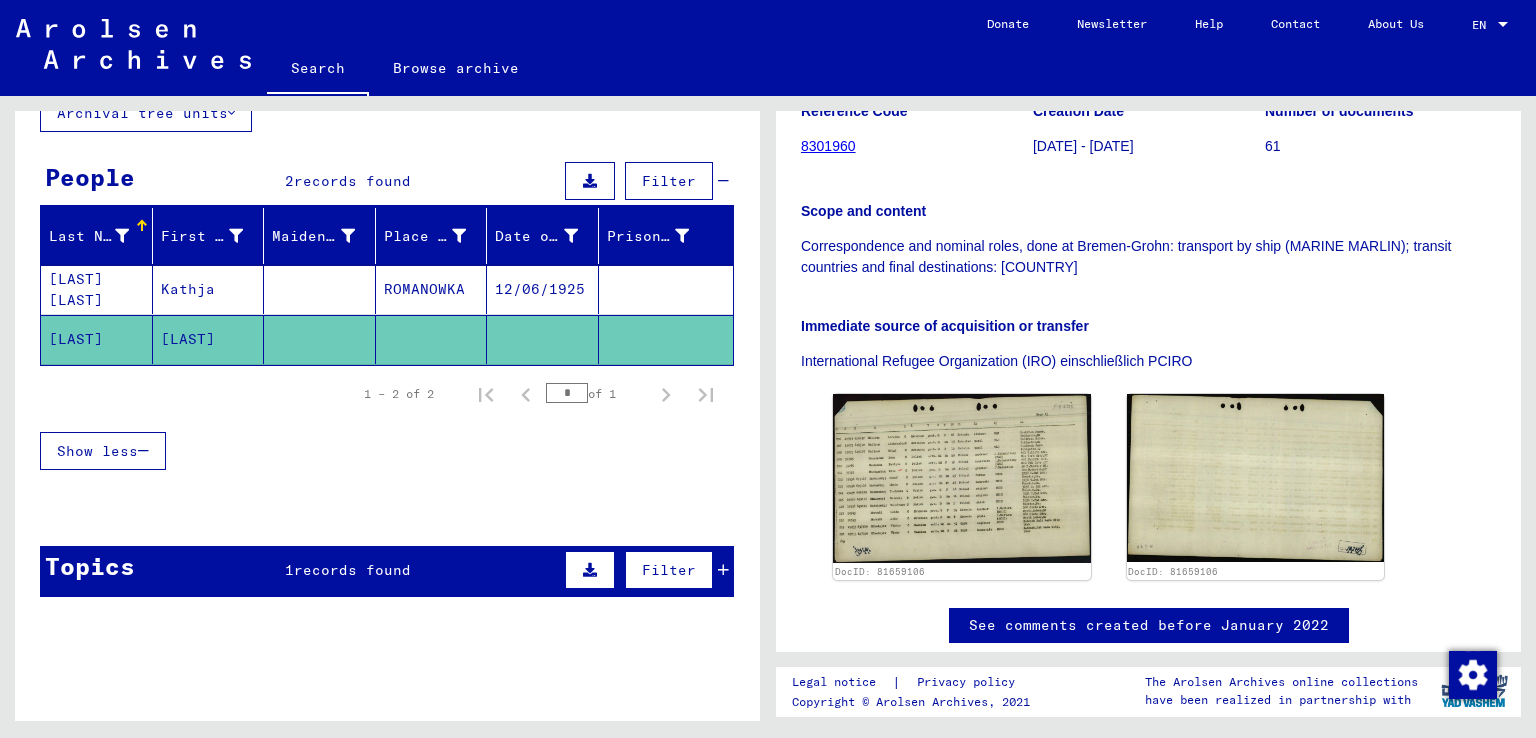 scroll, scrollTop: 392, scrollLeft: 0, axis: vertical 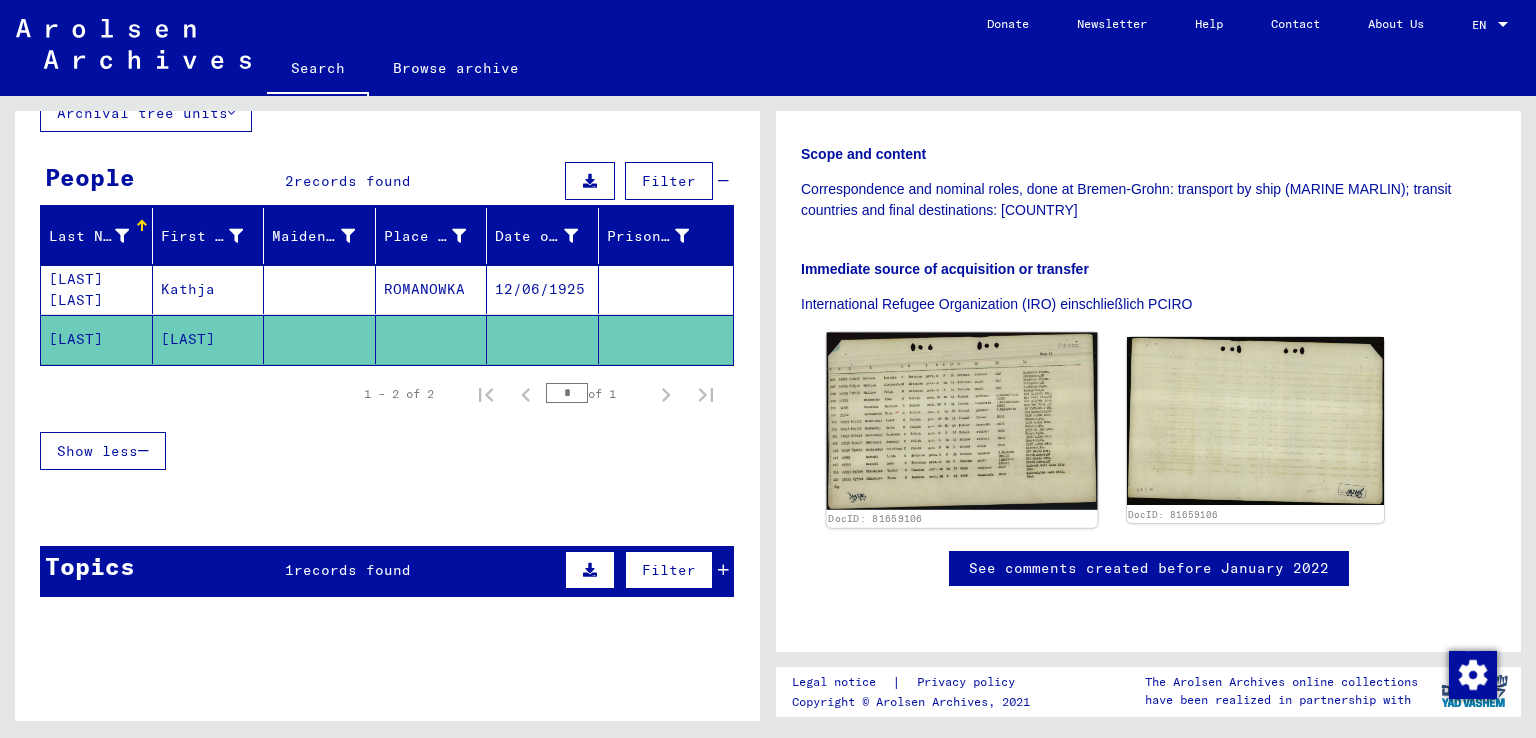 click 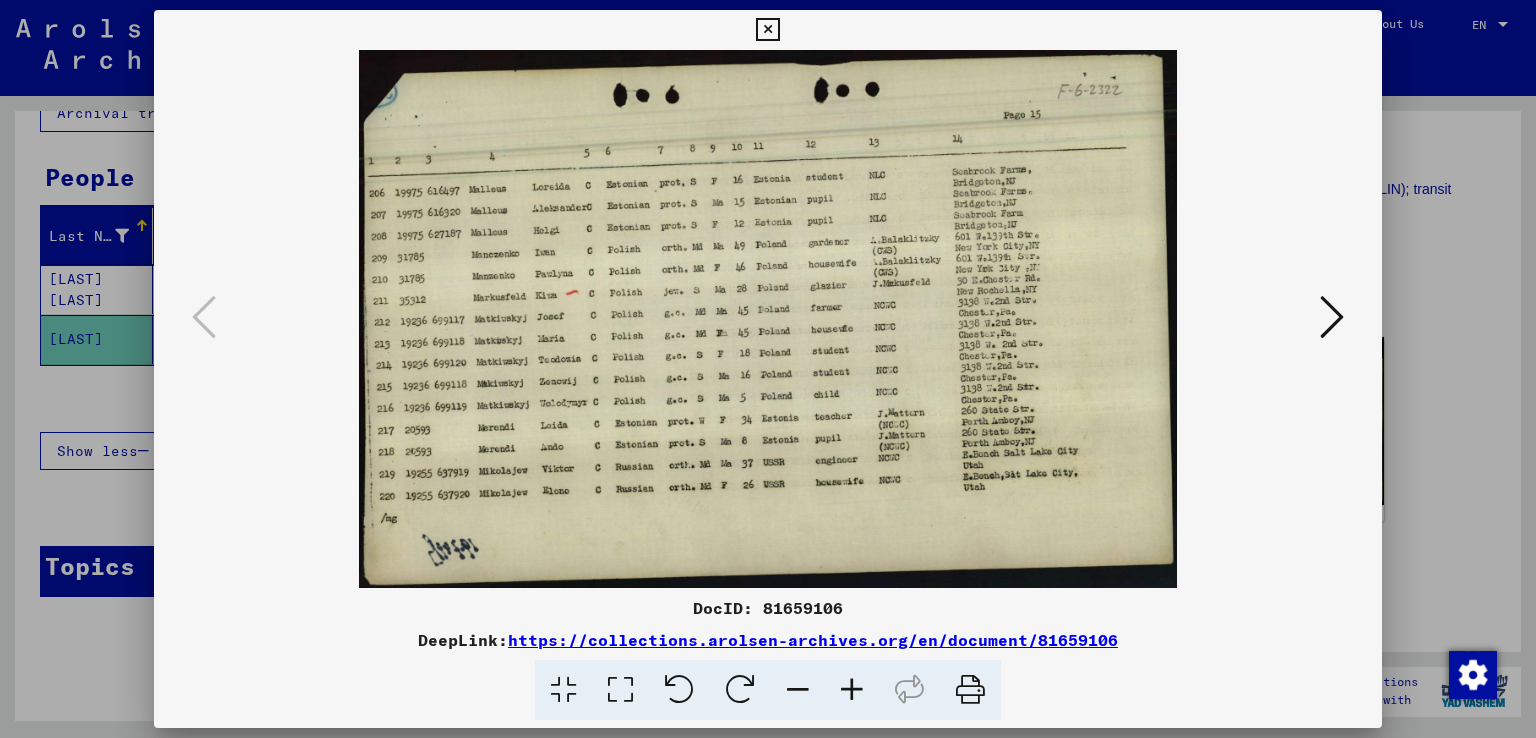 click at bounding box center [768, 369] 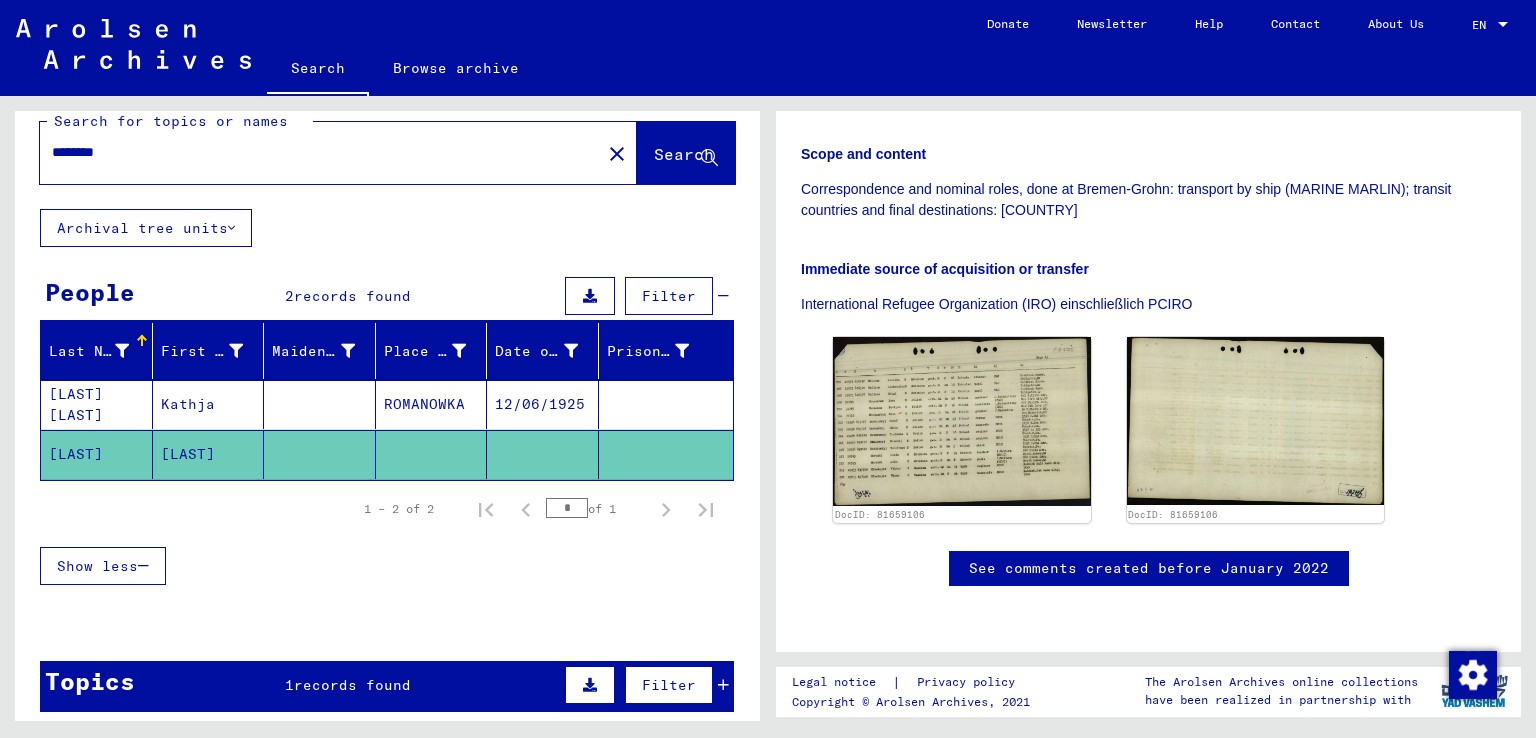 scroll, scrollTop: 0, scrollLeft: 0, axis: both 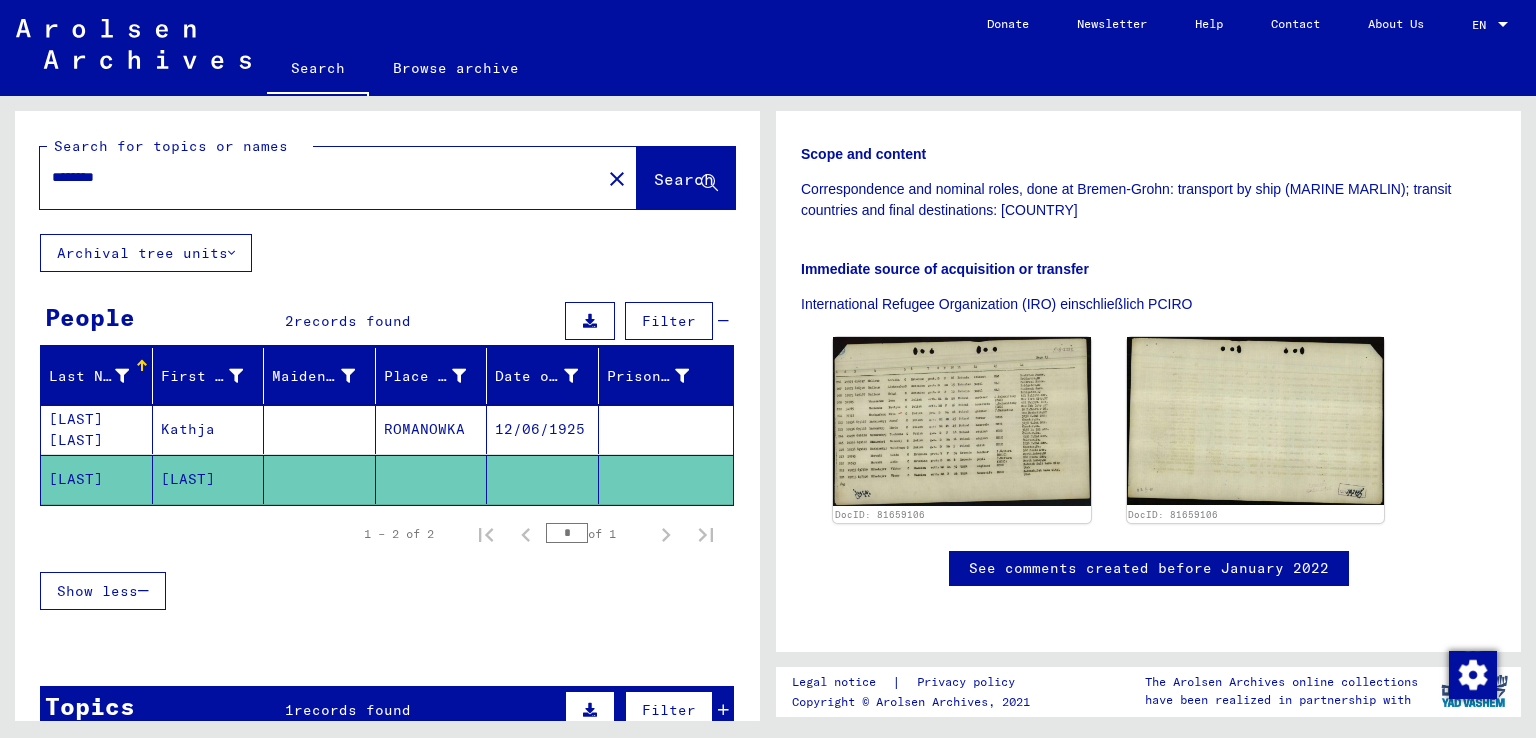 click on "********" at bounding box center [320, 177] 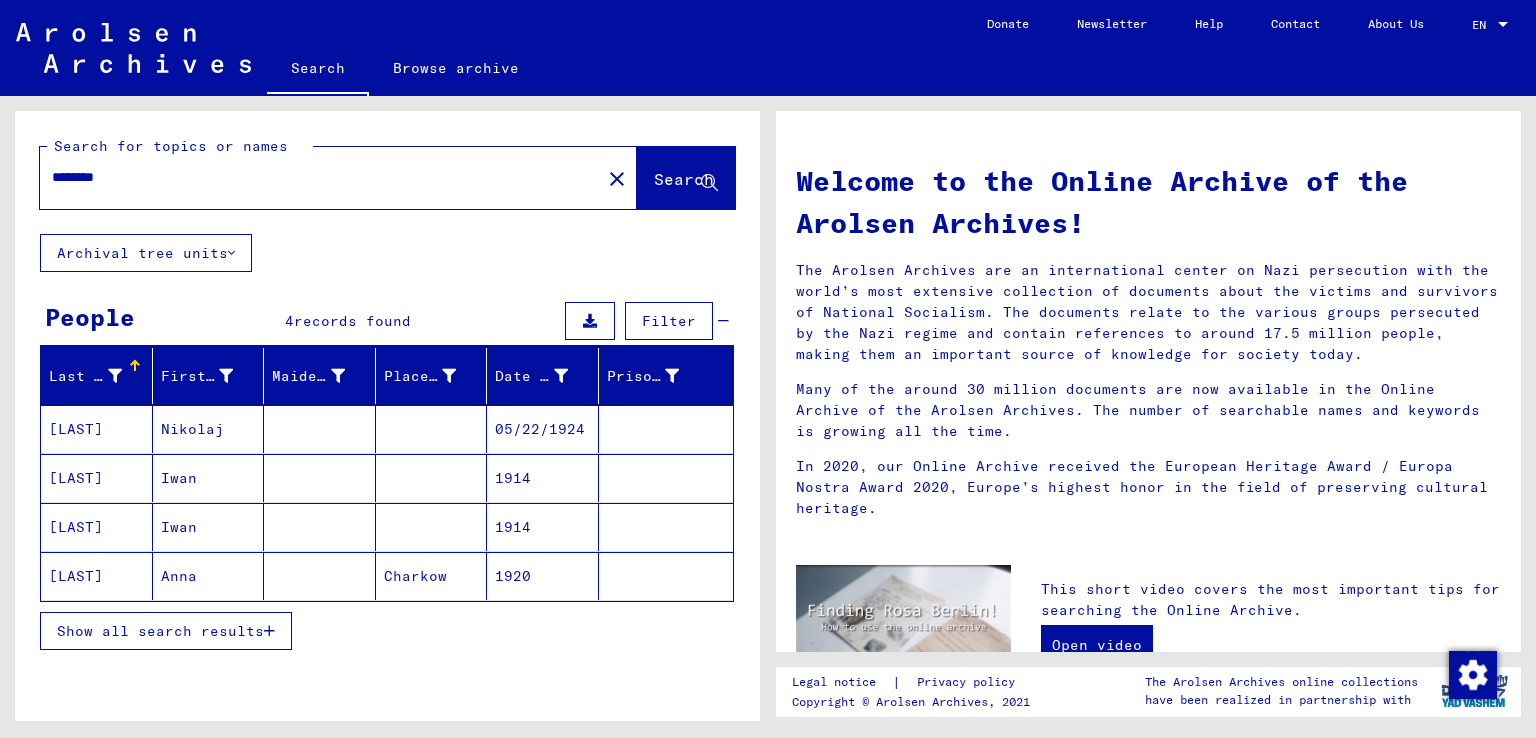 click on "Anna" 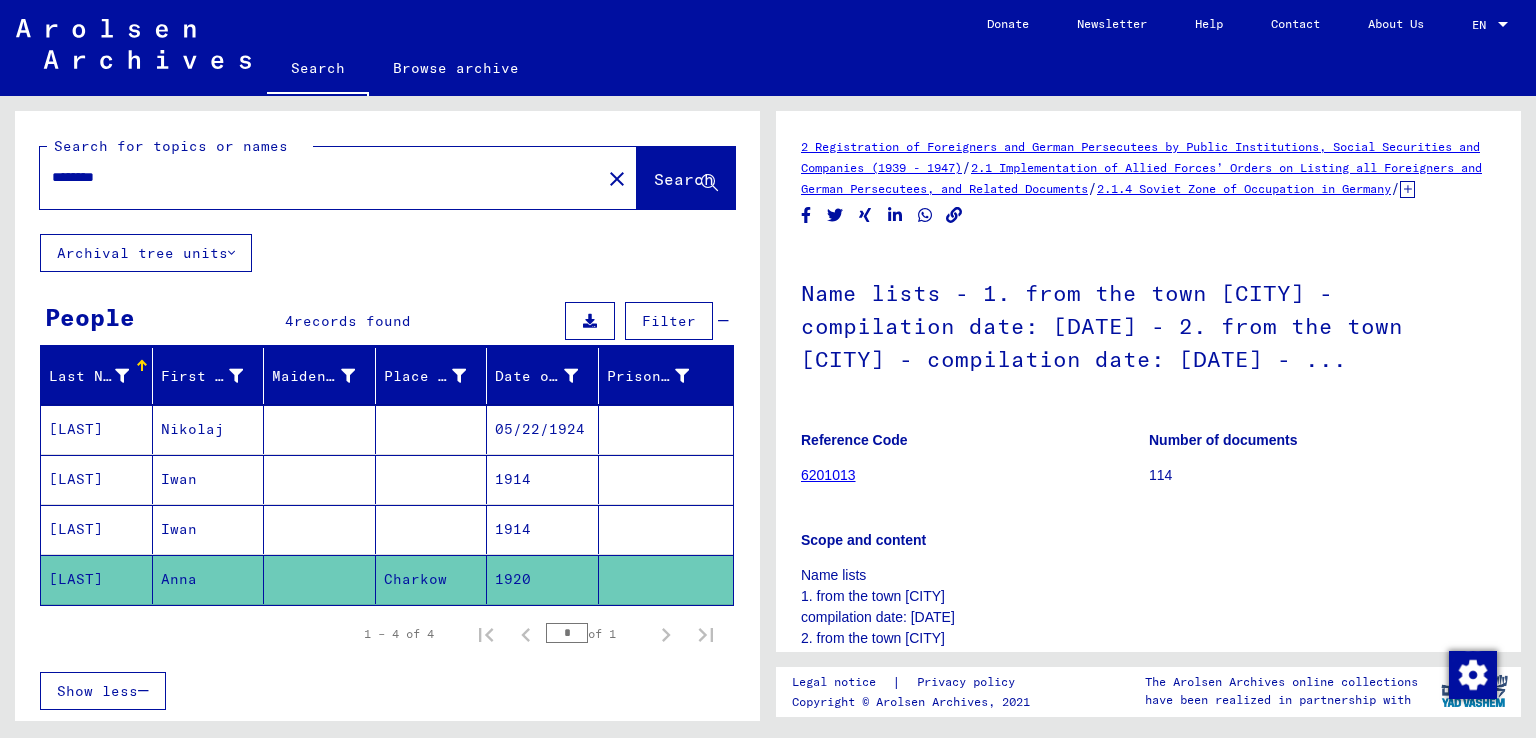 scroll, scrollTop: 0, scrollLeft: 0, axis: both 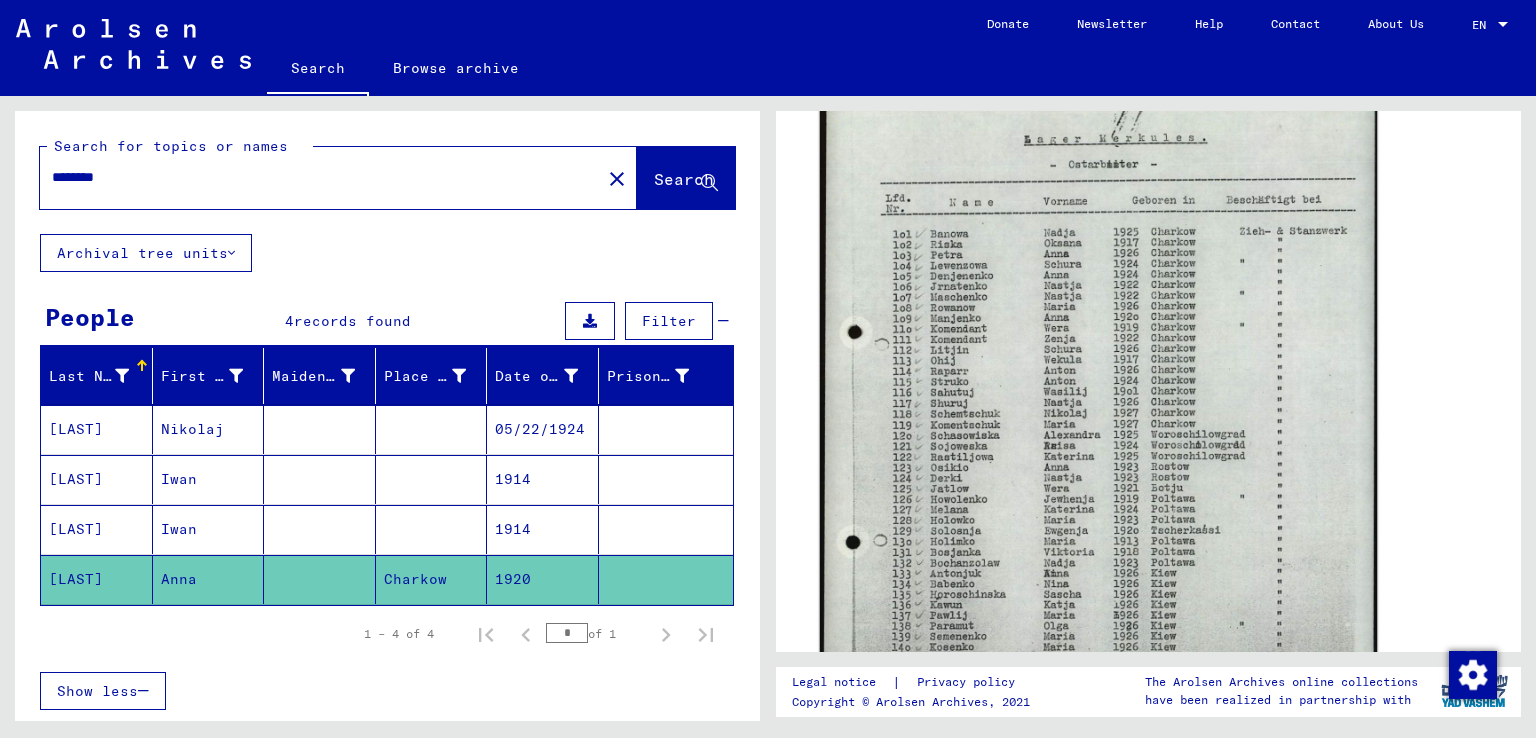 click 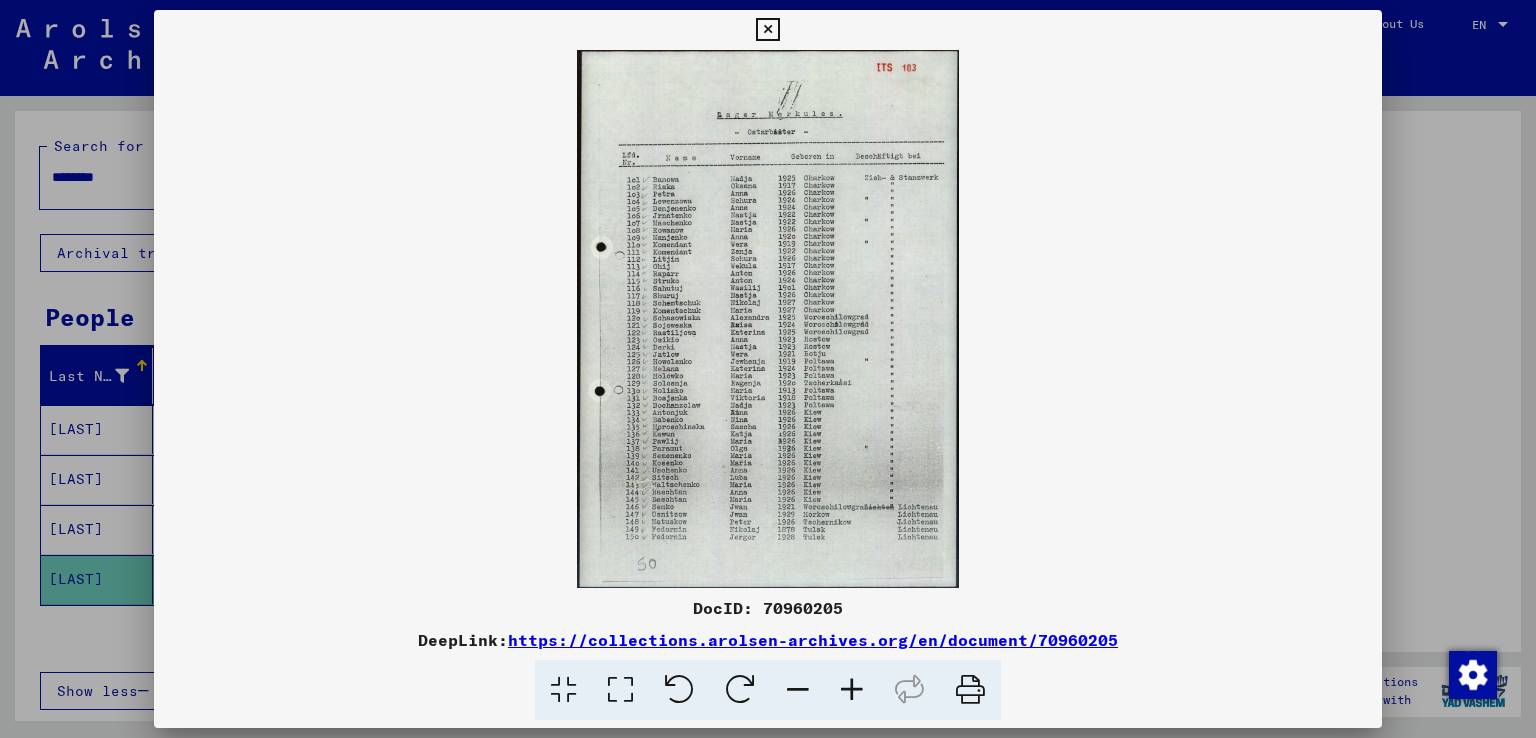 click at bounding box center [852, 690] 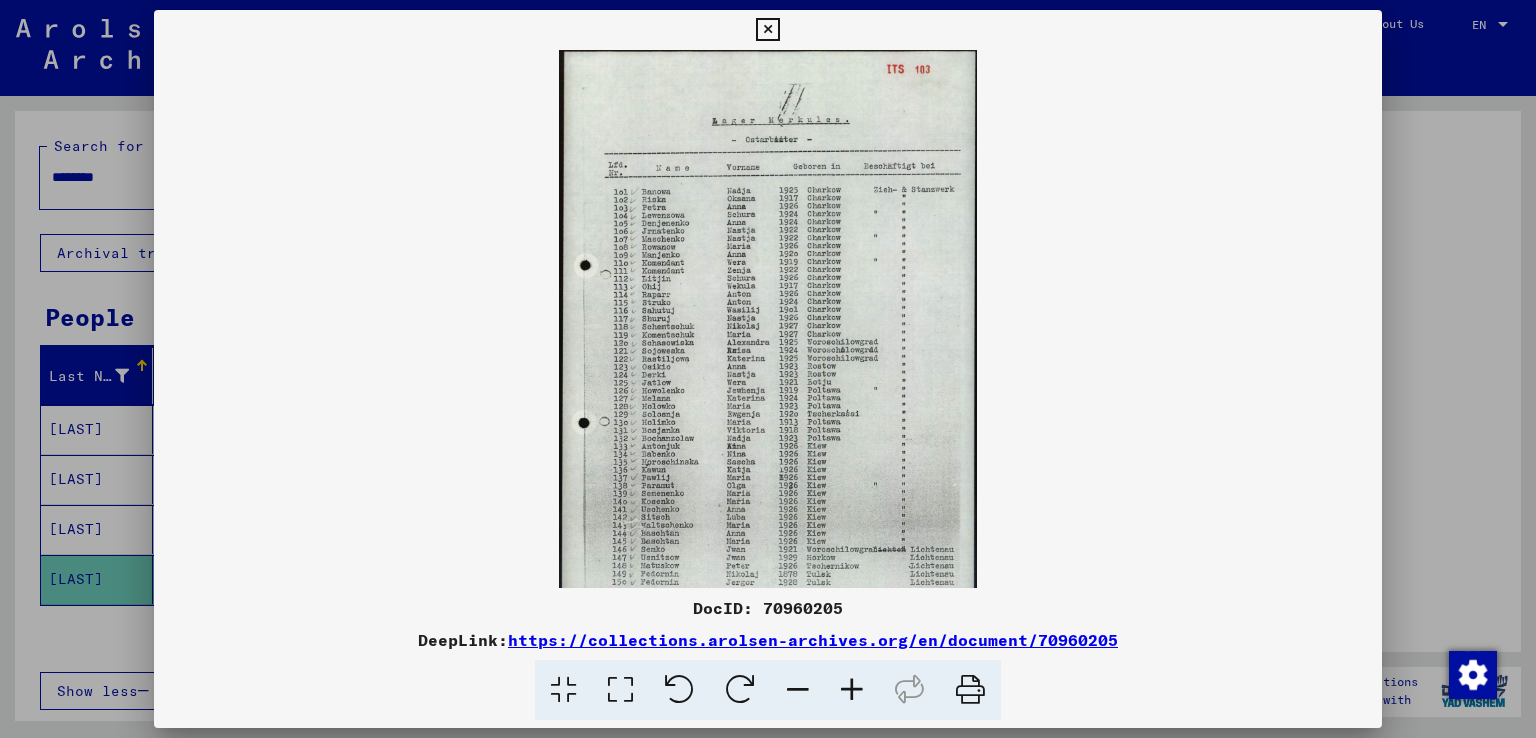 click at bounding box center (852, 690) 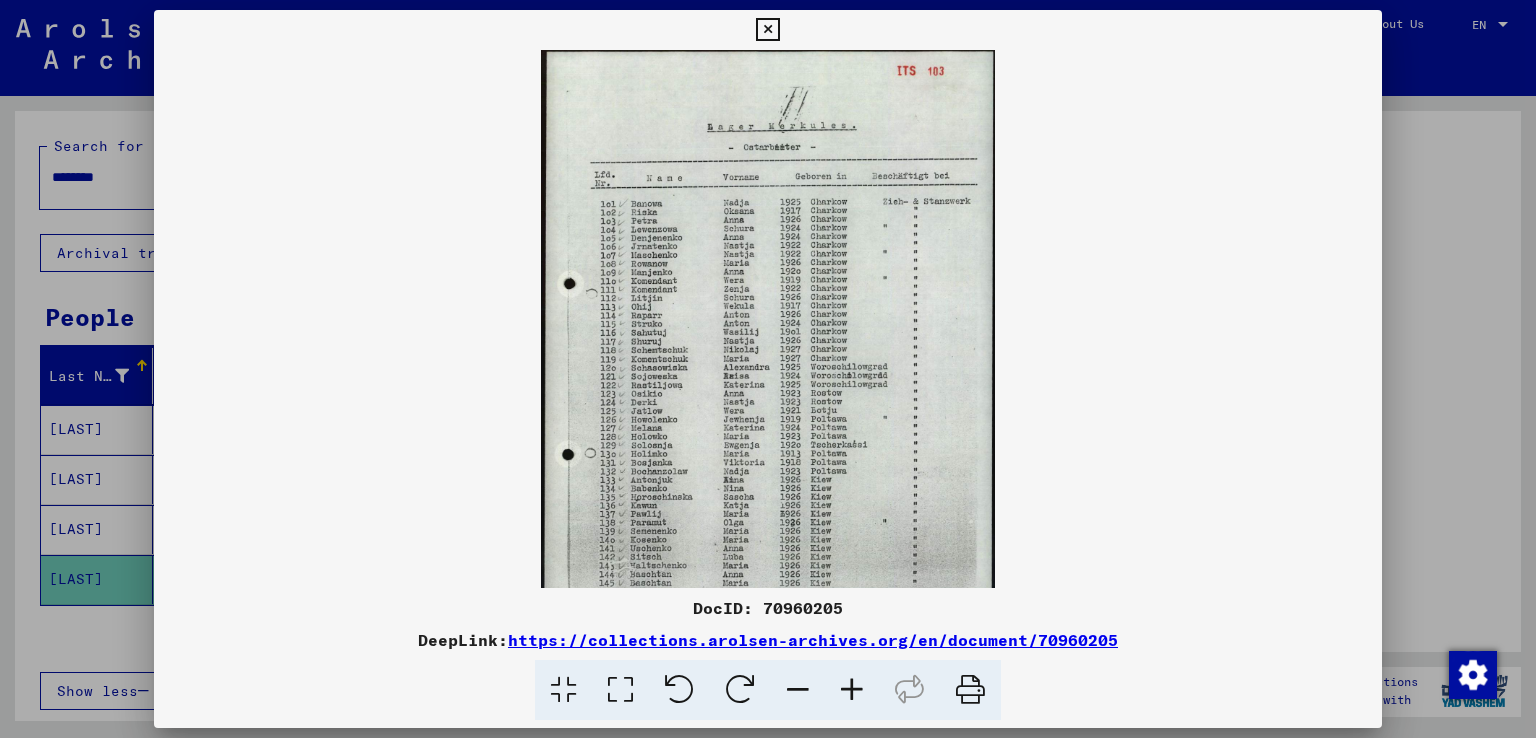 click at bounding box center (852, 690) 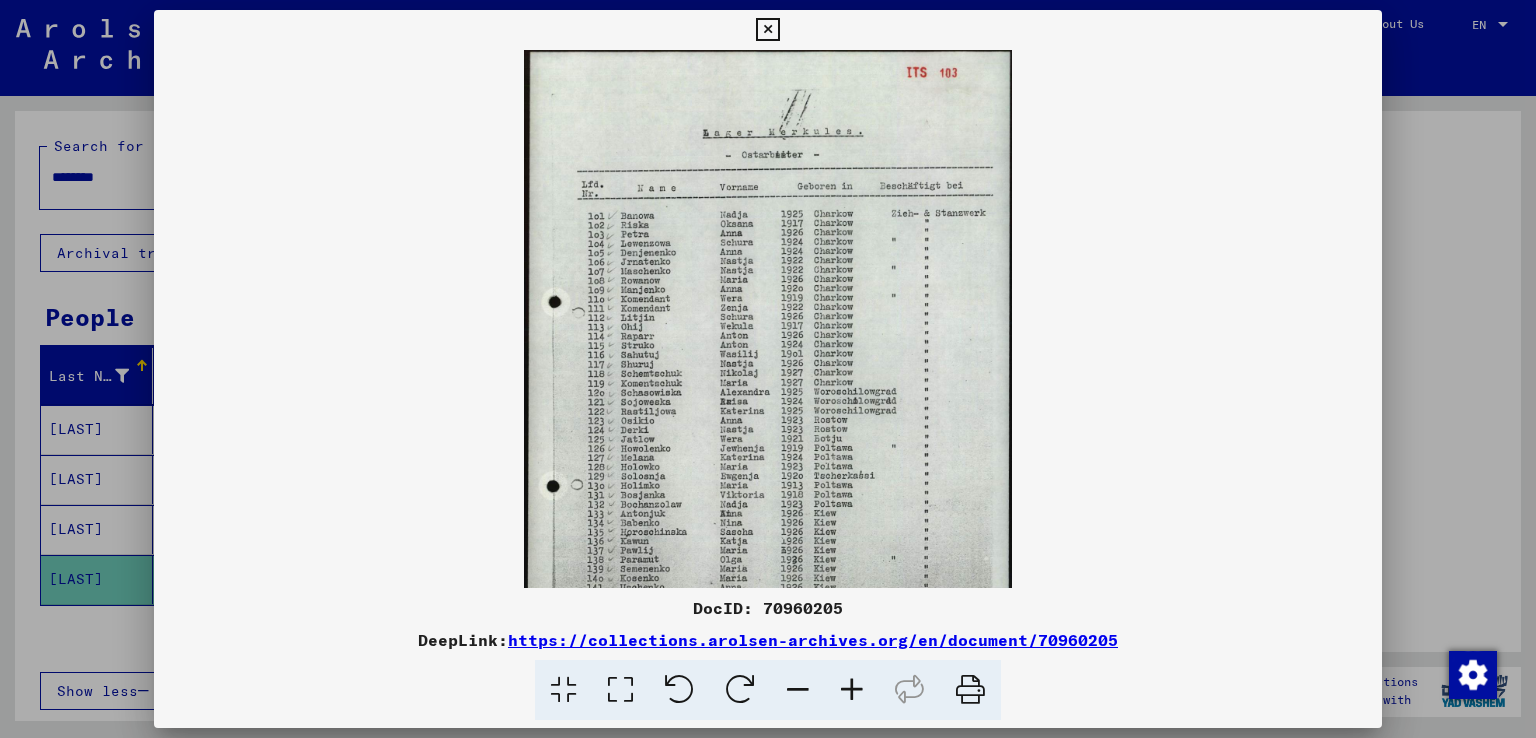 click at bounding box center (852, 690) 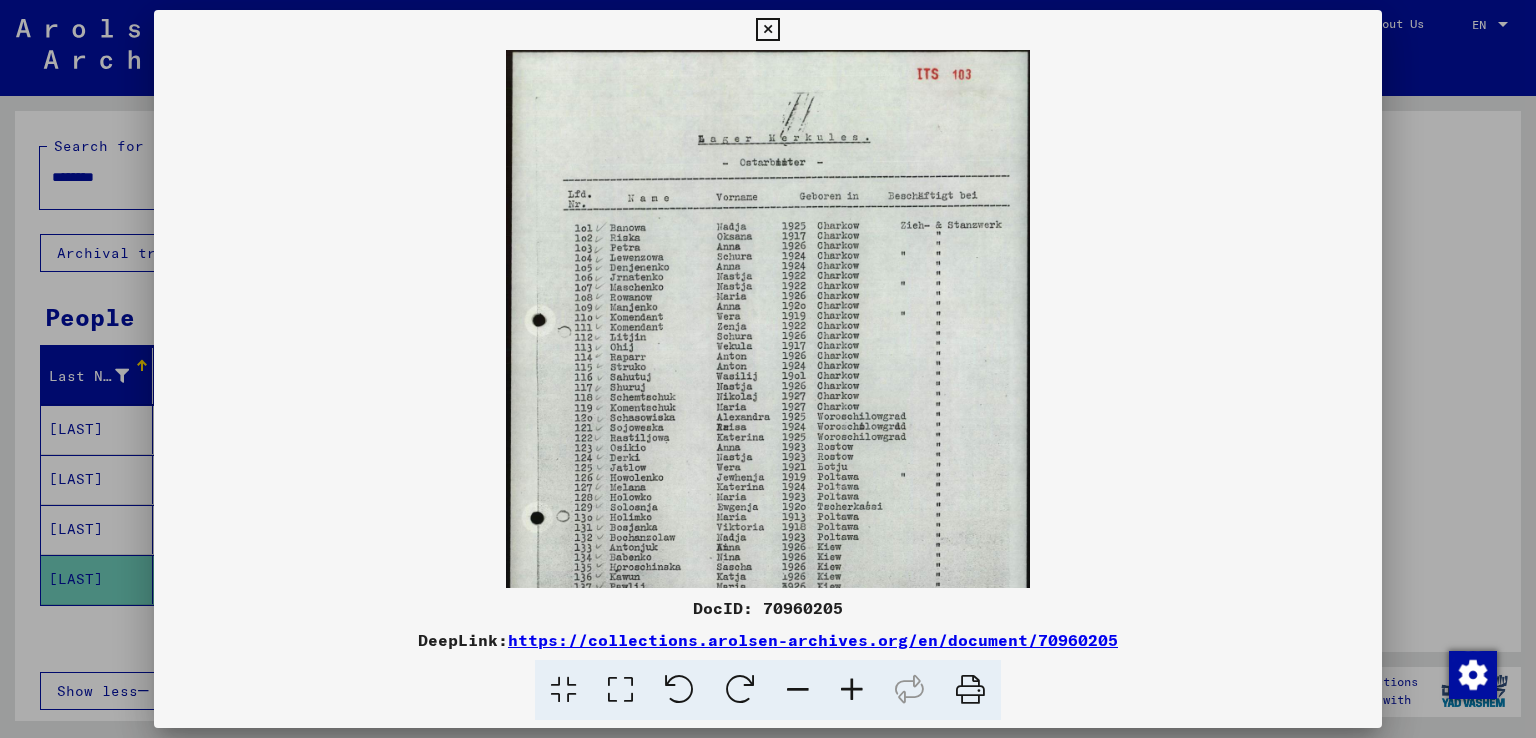 click at bounding box center (852, 690) 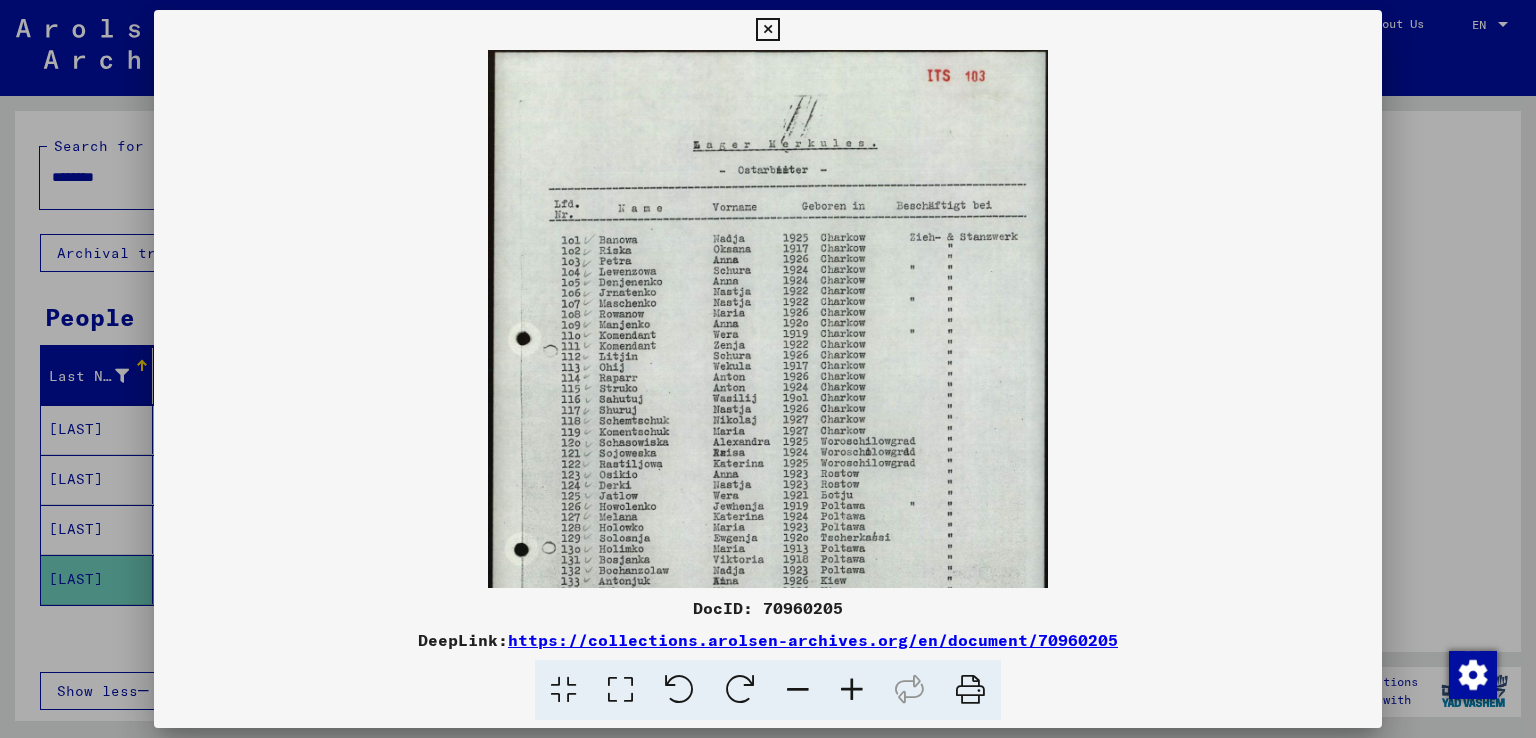 click at bounding box center (852, 690) 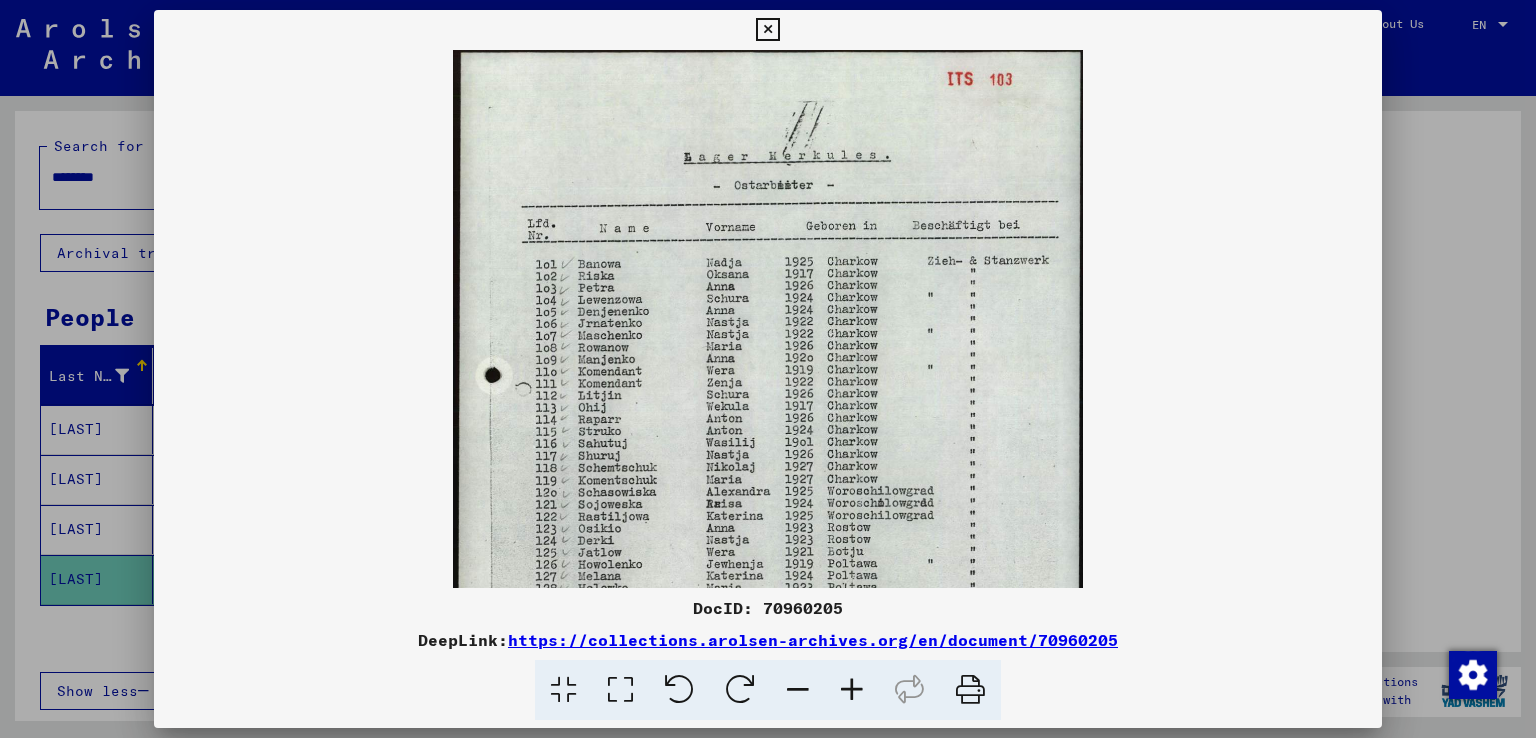 click at bounding box center [852, 690] 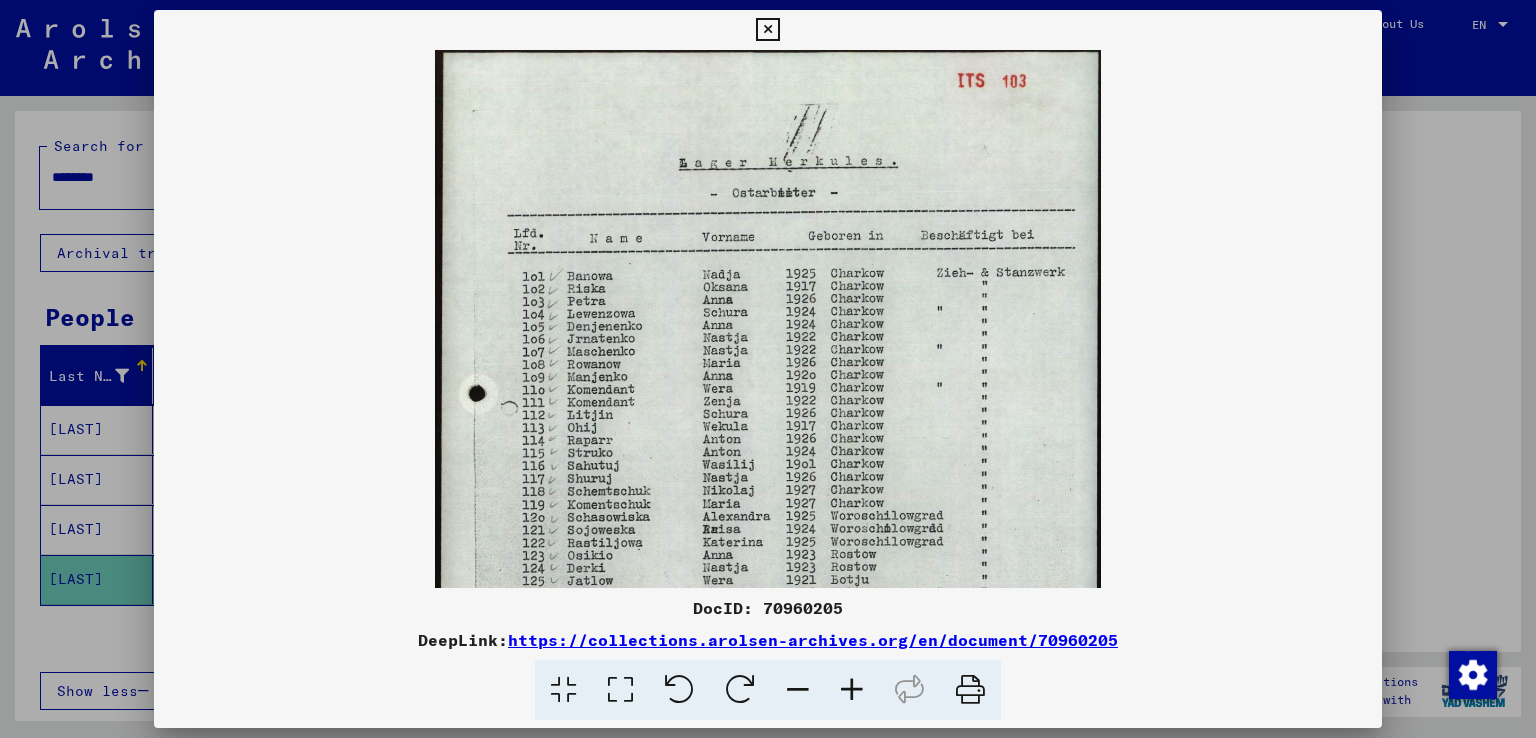 click at bounding box center (852, 690) 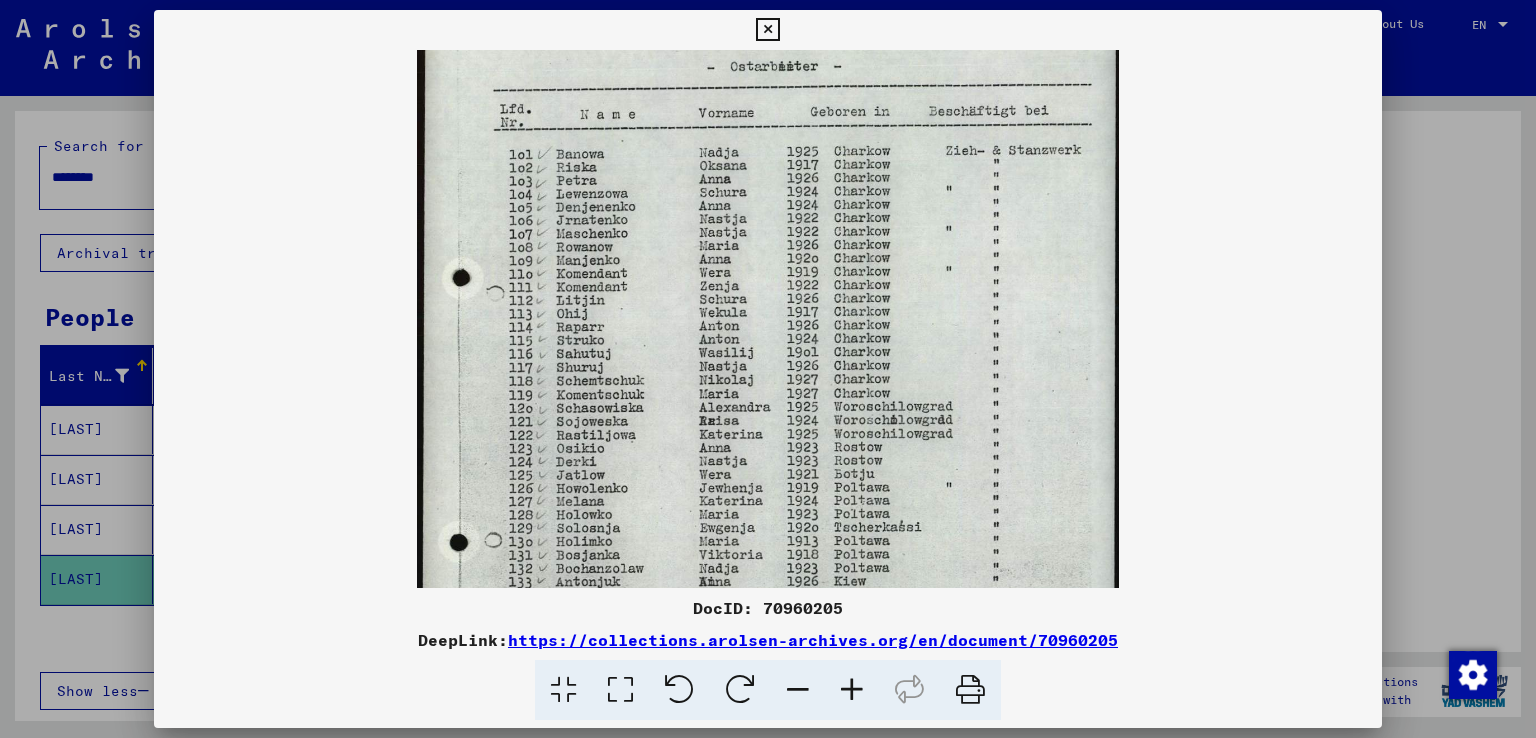 scroll, scrollTop: 136, scrollLeft: 0, axis: vertical 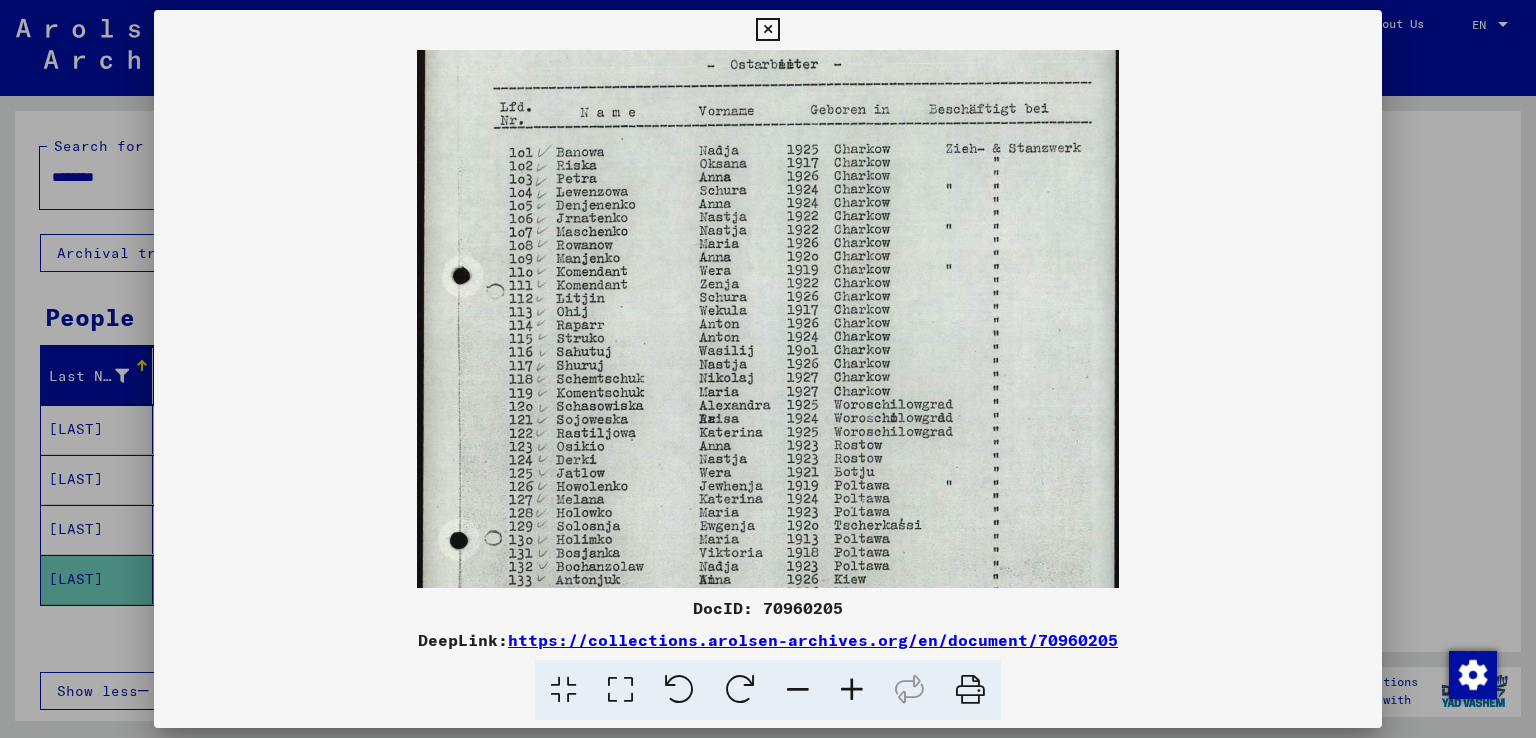 drag, startPoint x: 712, startPoint y: 485, endPoint x: 696, endPoint y: 349, distance: 136.93794 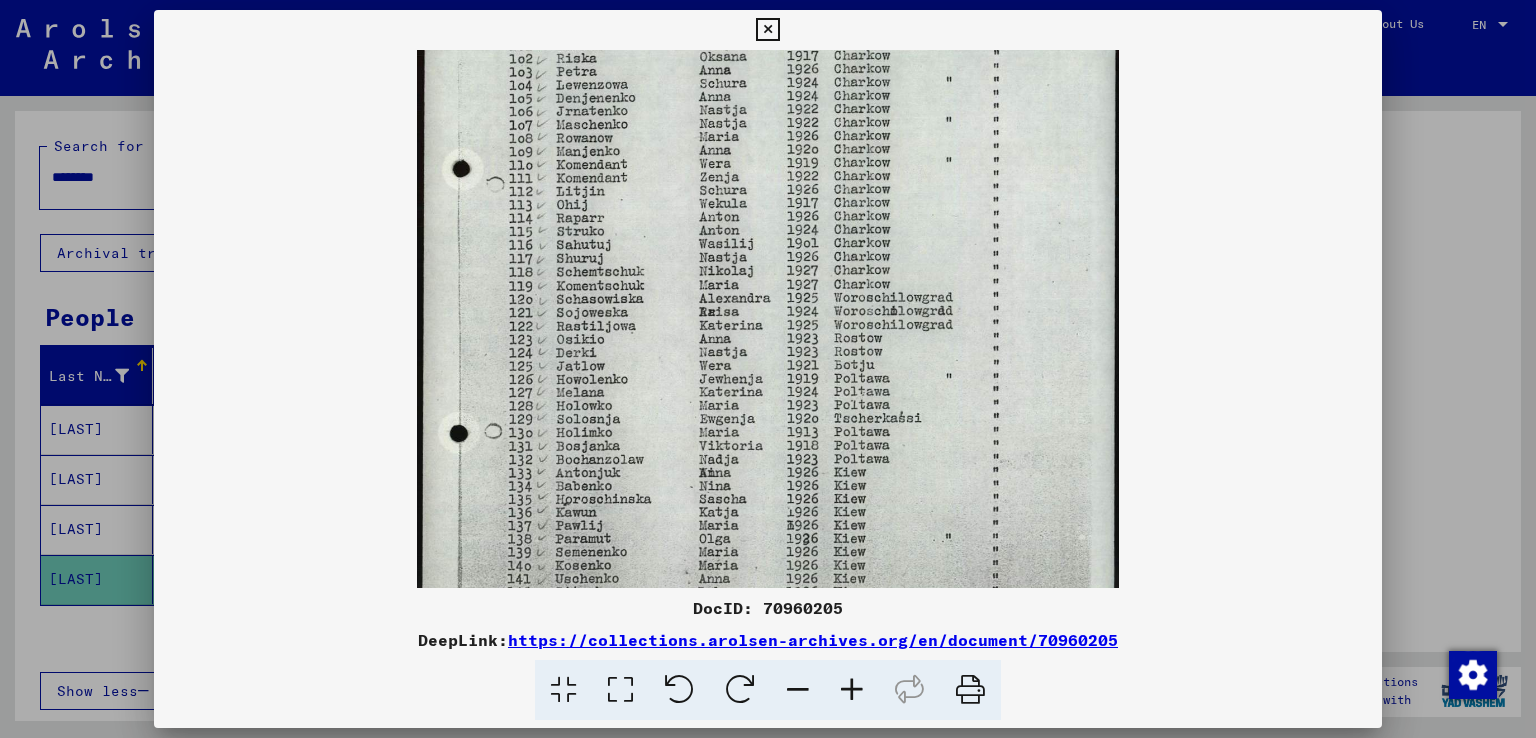 scroll, scrollTop: 248, scrollLeft: 0, axis: vertical 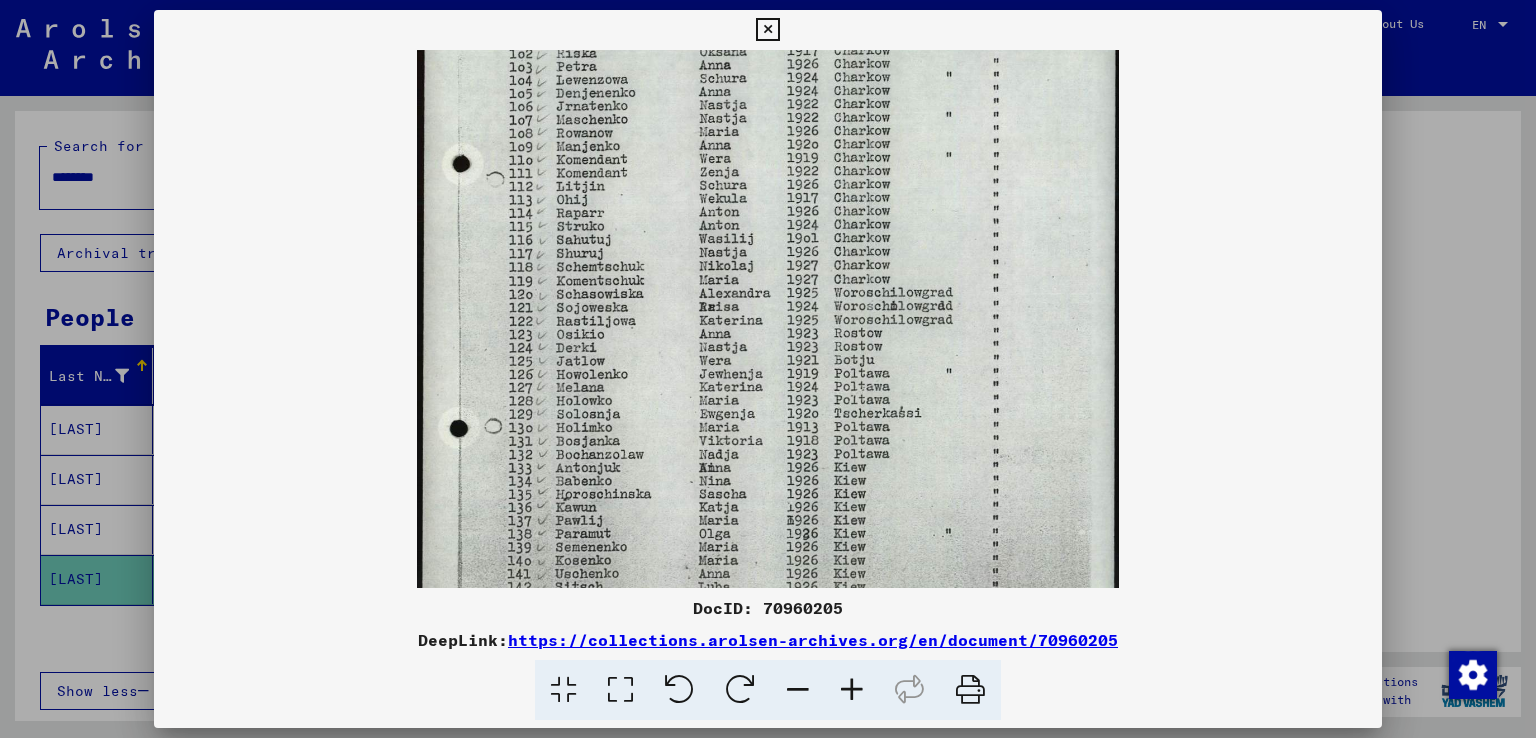 drag, startPoint x: 752, startPoint y: 540, endPoint x: 708, endPoint y: 434, distance: 114.76933 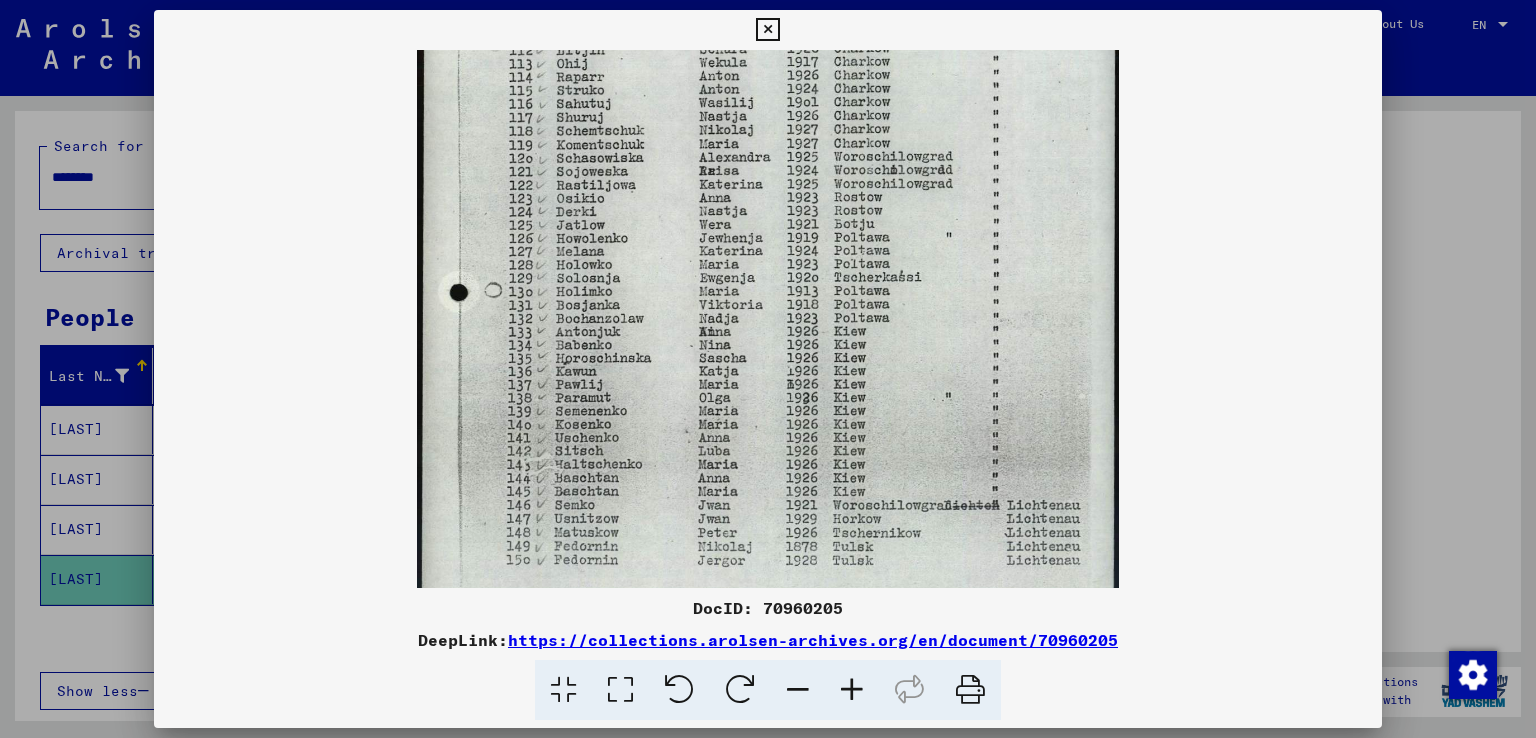 scroll, scrollTop: 395, scrollLeft: 0, axis: vertical 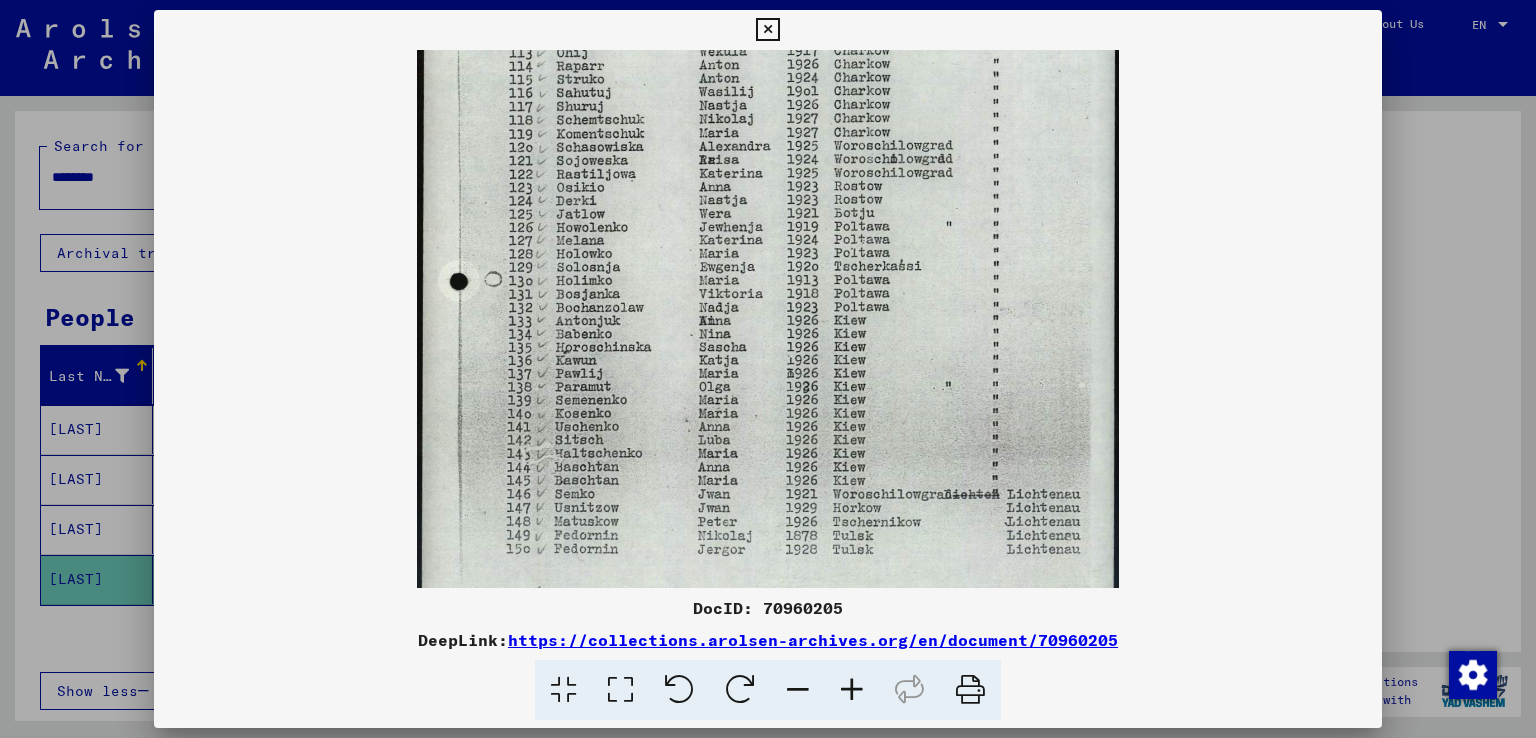 drag, startPoint x: 733, startPoint y: 541, endPoint x: 717, endPoint y: 401, distance: 140.91132 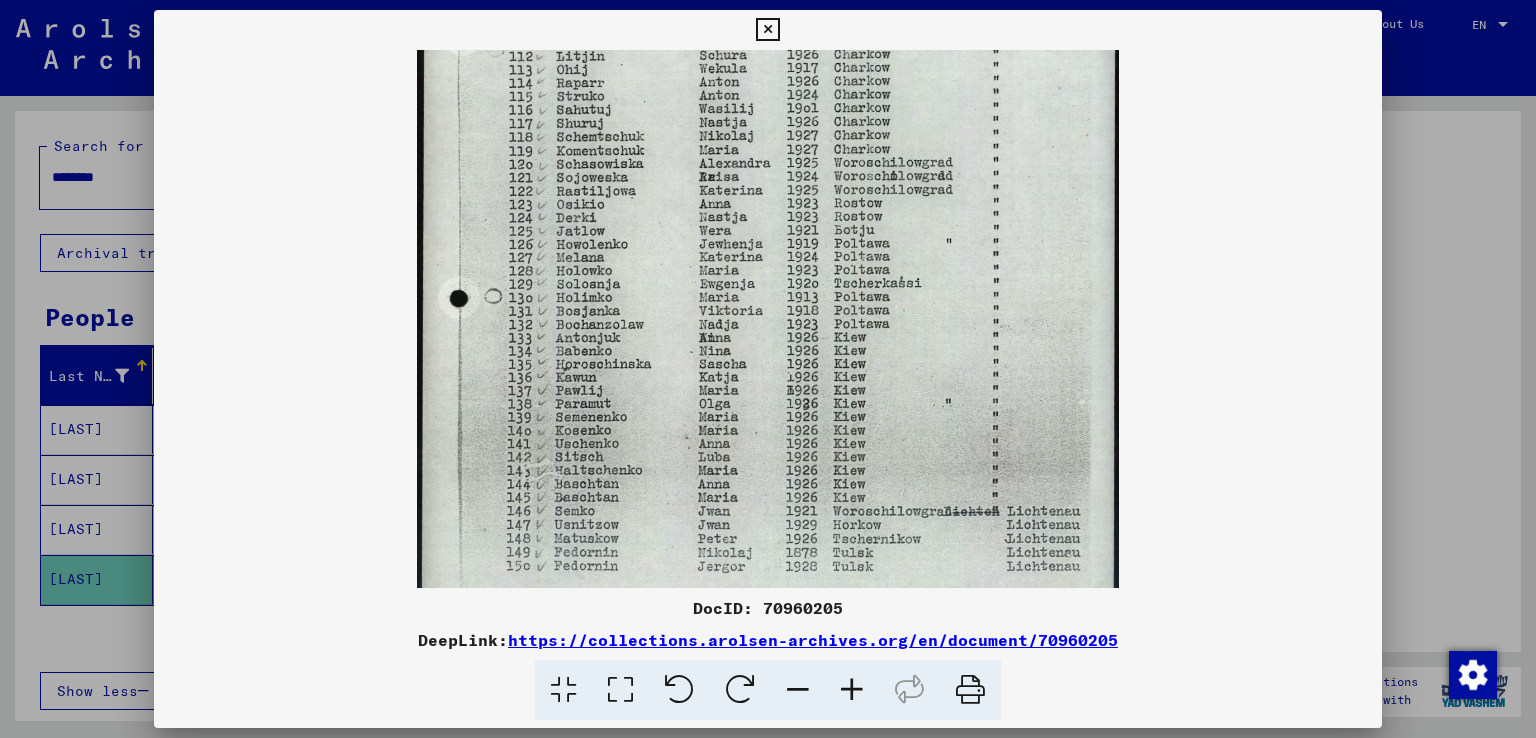 scroll, scrollTop: 373, scrollLeft: 0, axis: vertical 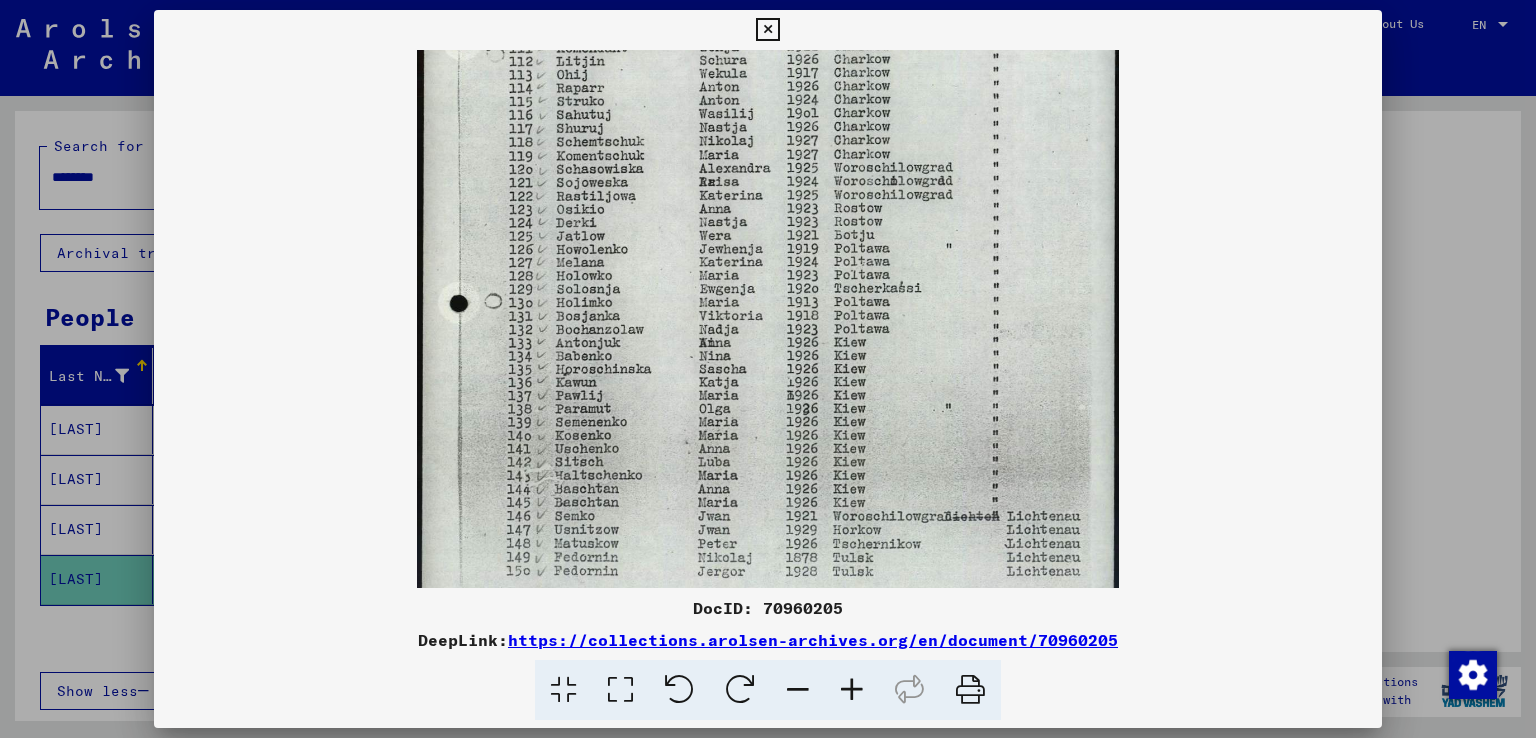 drag, startPoint x: 639, startPoint y: 181, endPoint x: 642, endPoint y: 205, distance: 24.186773 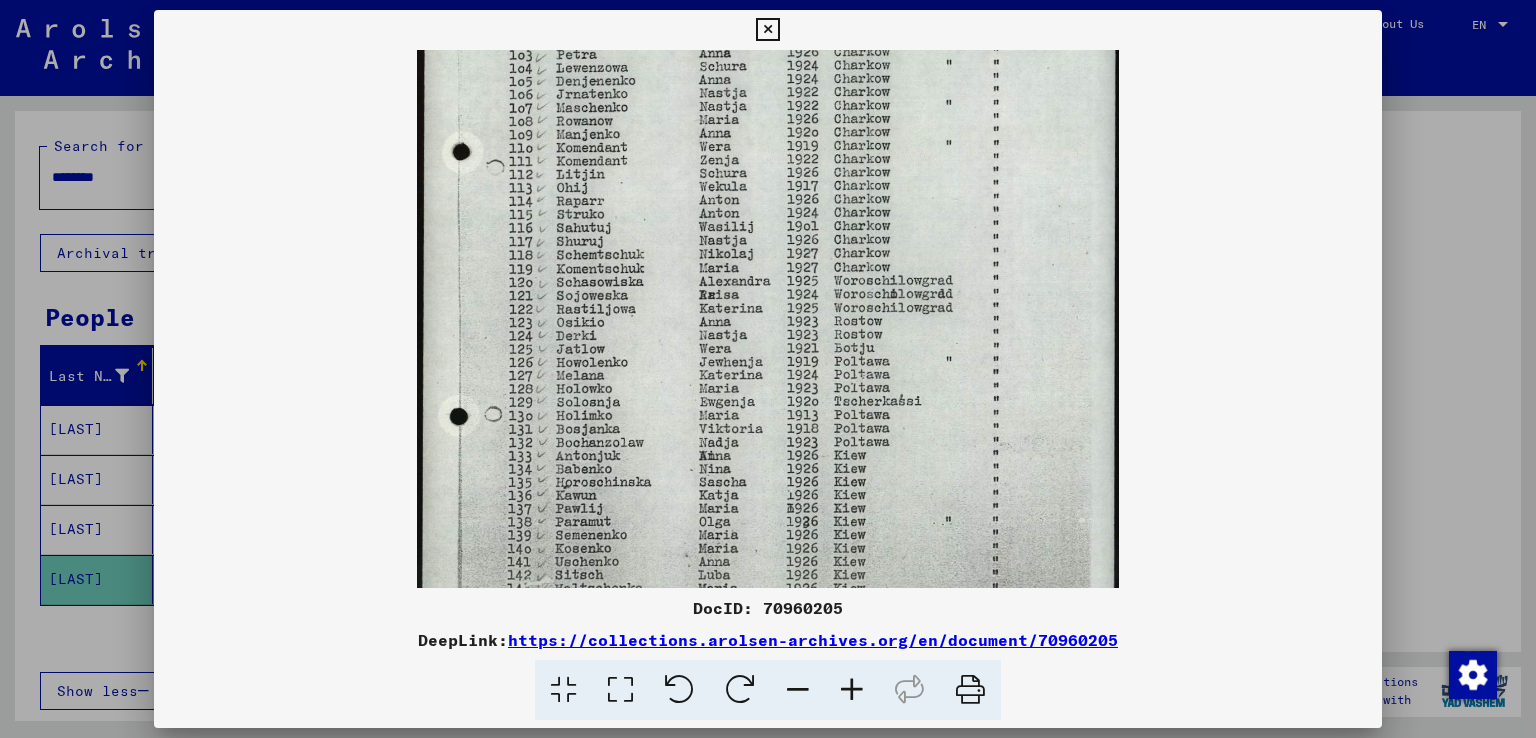 drag, startPoint x: 662, startPoint y: 173, endPoint x: 632, endPoint y: 306, distance: 136.34148 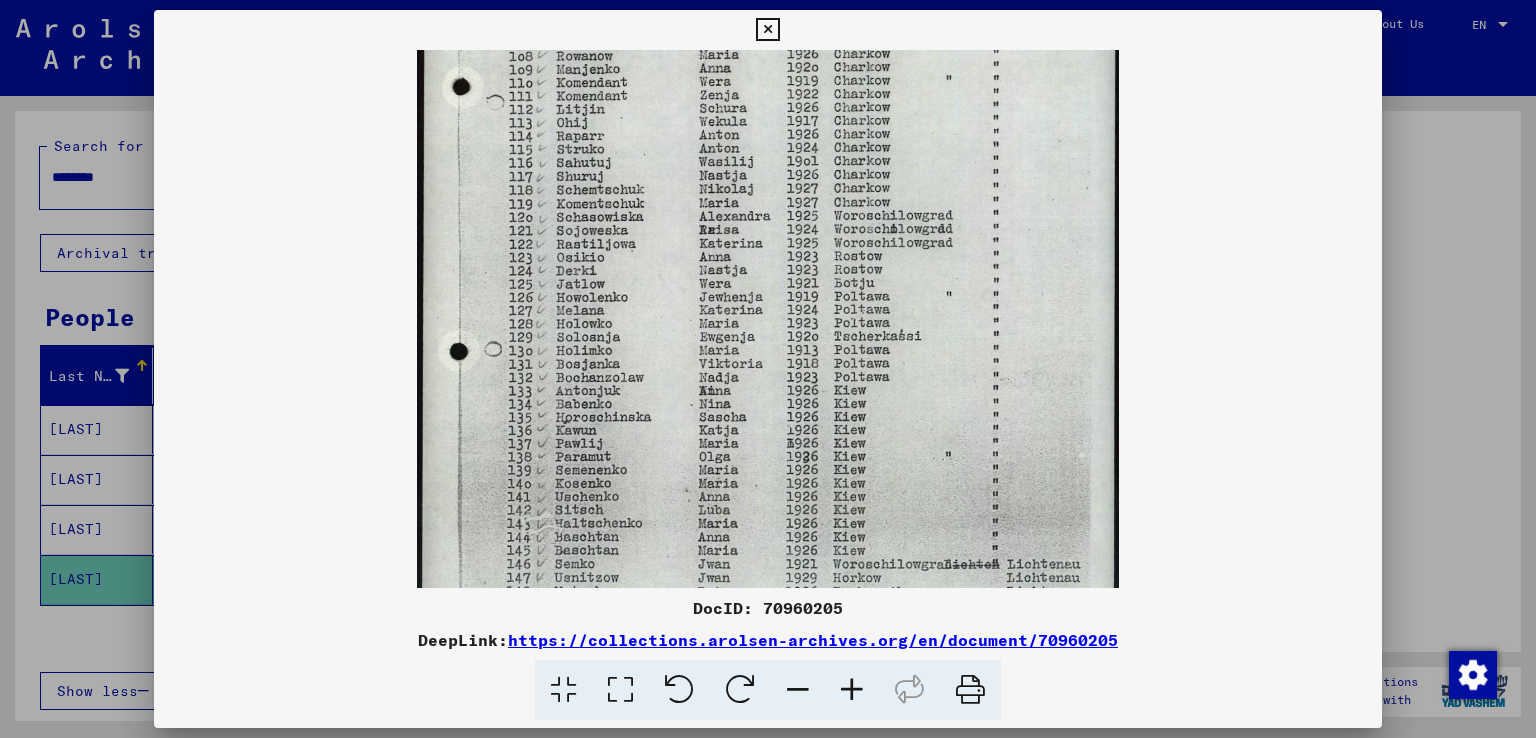 scroll, scrollTop: 324, scrollLeft: 0, axis: vertical 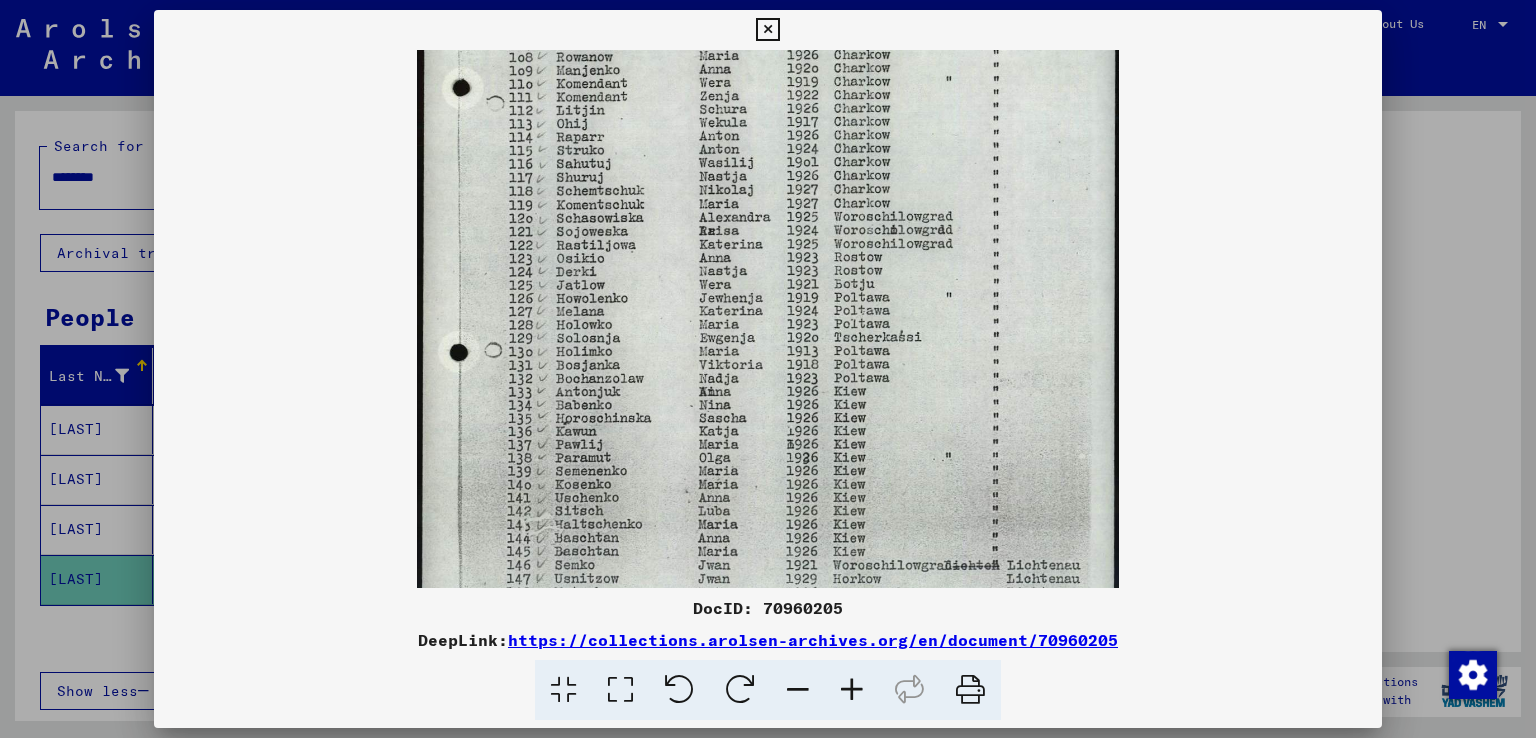 drag, startPoint x: 784, startPoint y: 280, endPoint x: 776, endPoint y: 215, distance: 65.490456 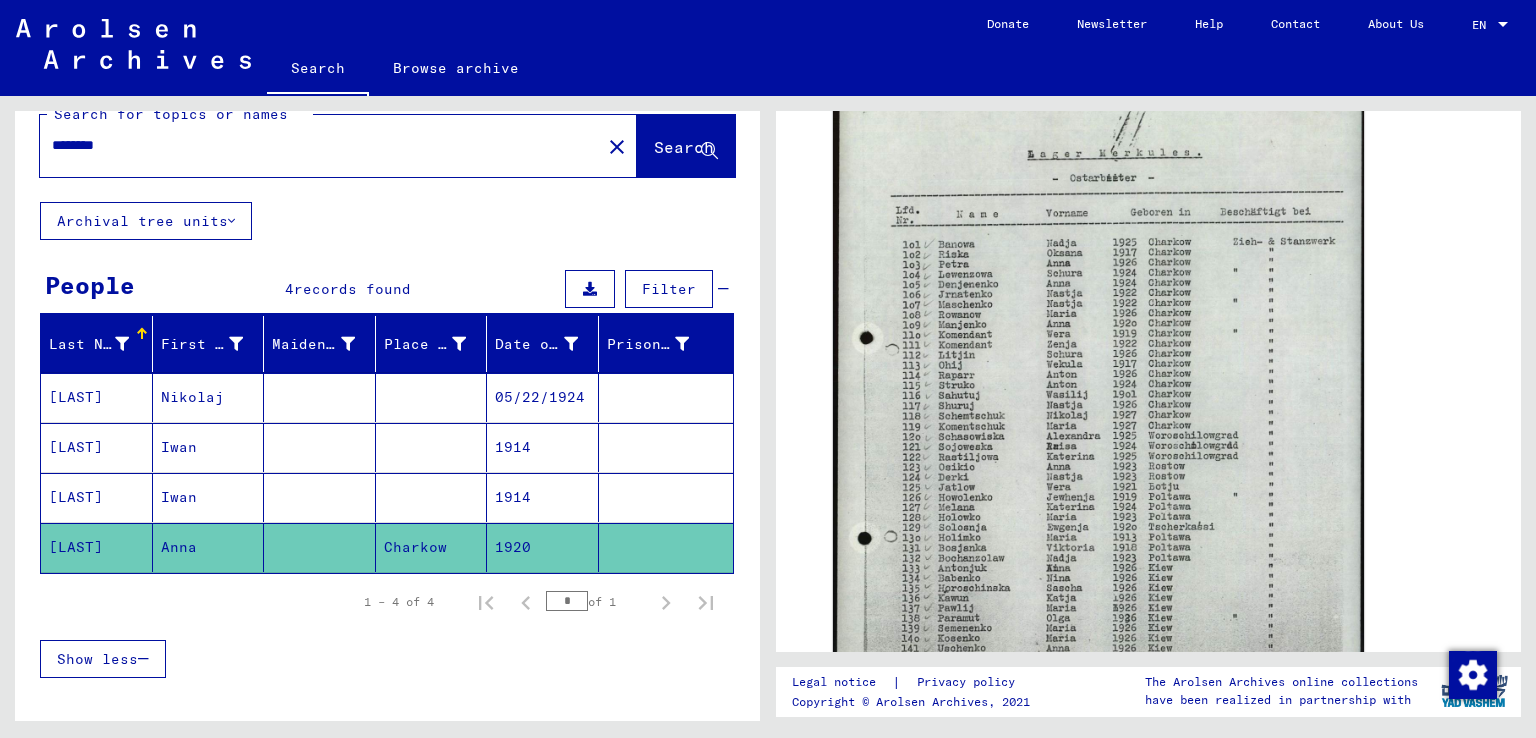 scroll, scrollTop: 0, scrollLeft: 0, axis: both 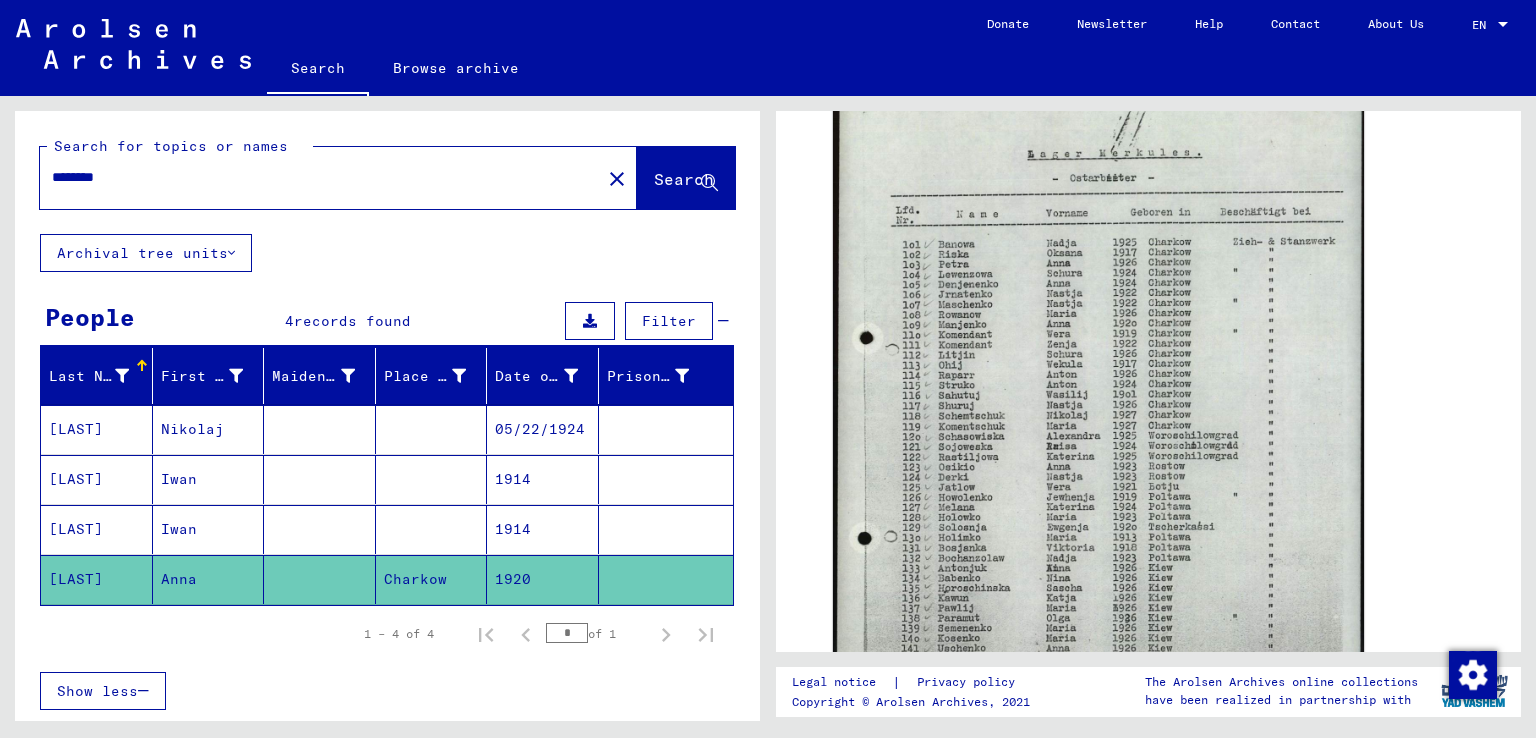 click on "********" at bounding box center [320, 177] 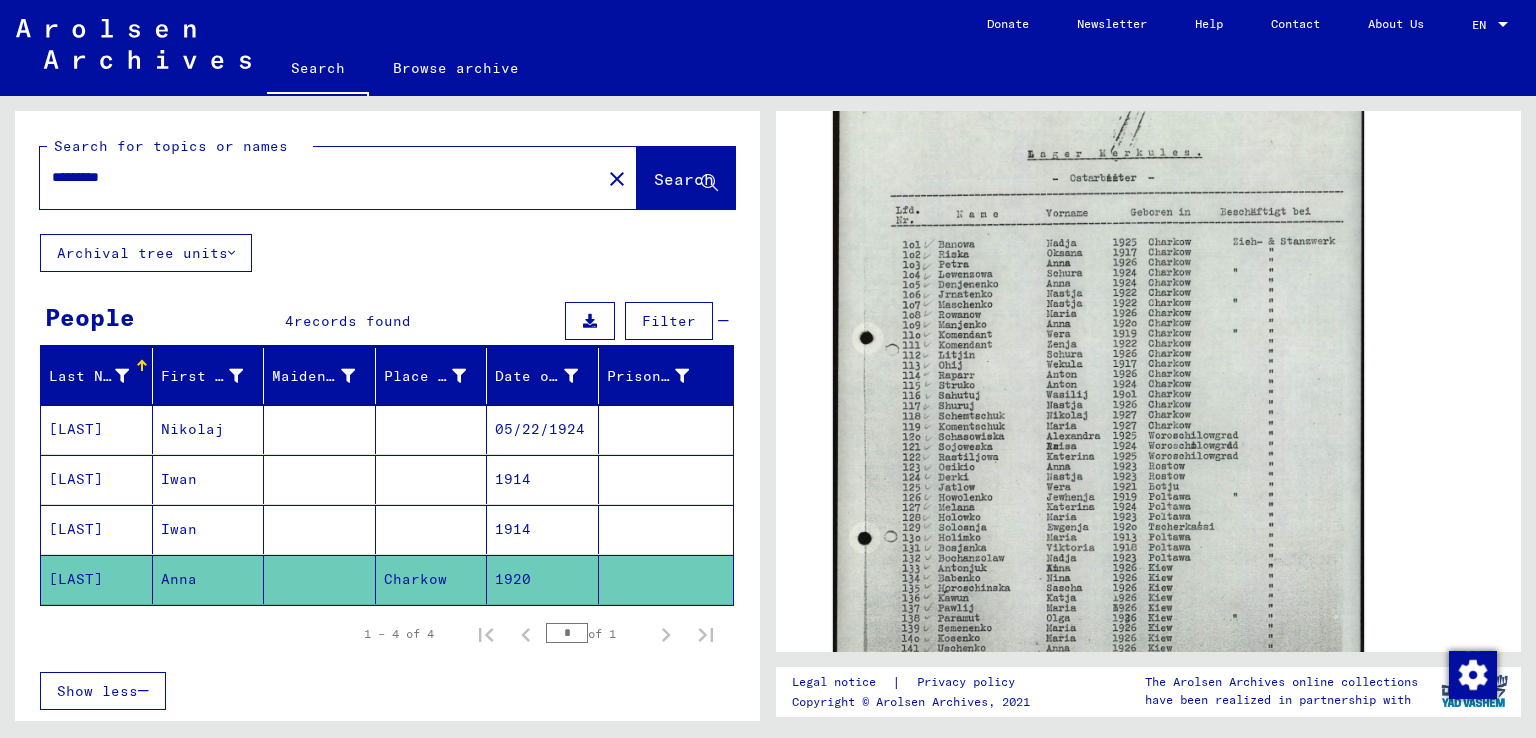 click on "Search" 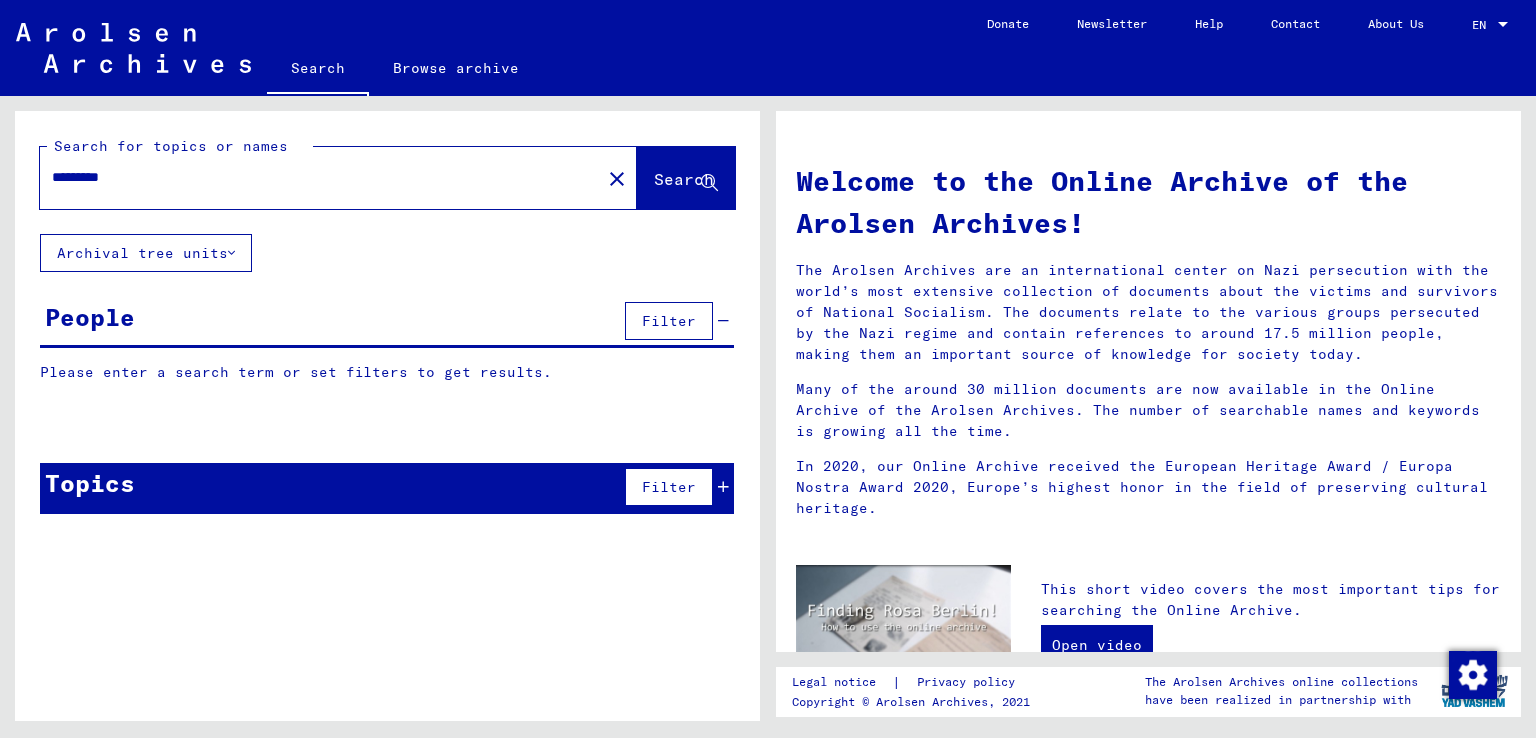 click on "Search" 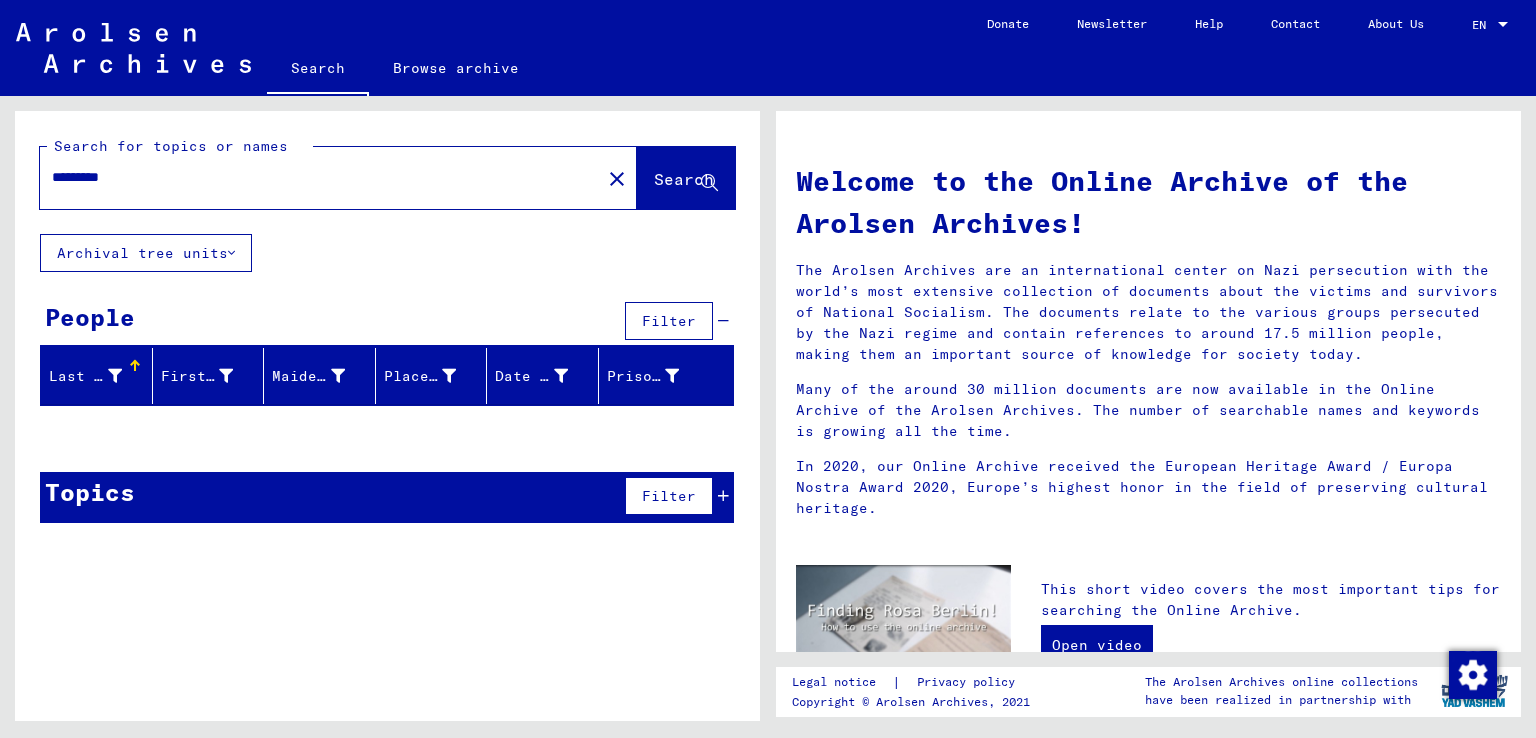 click on "*********" at bounding box center [314, 177] 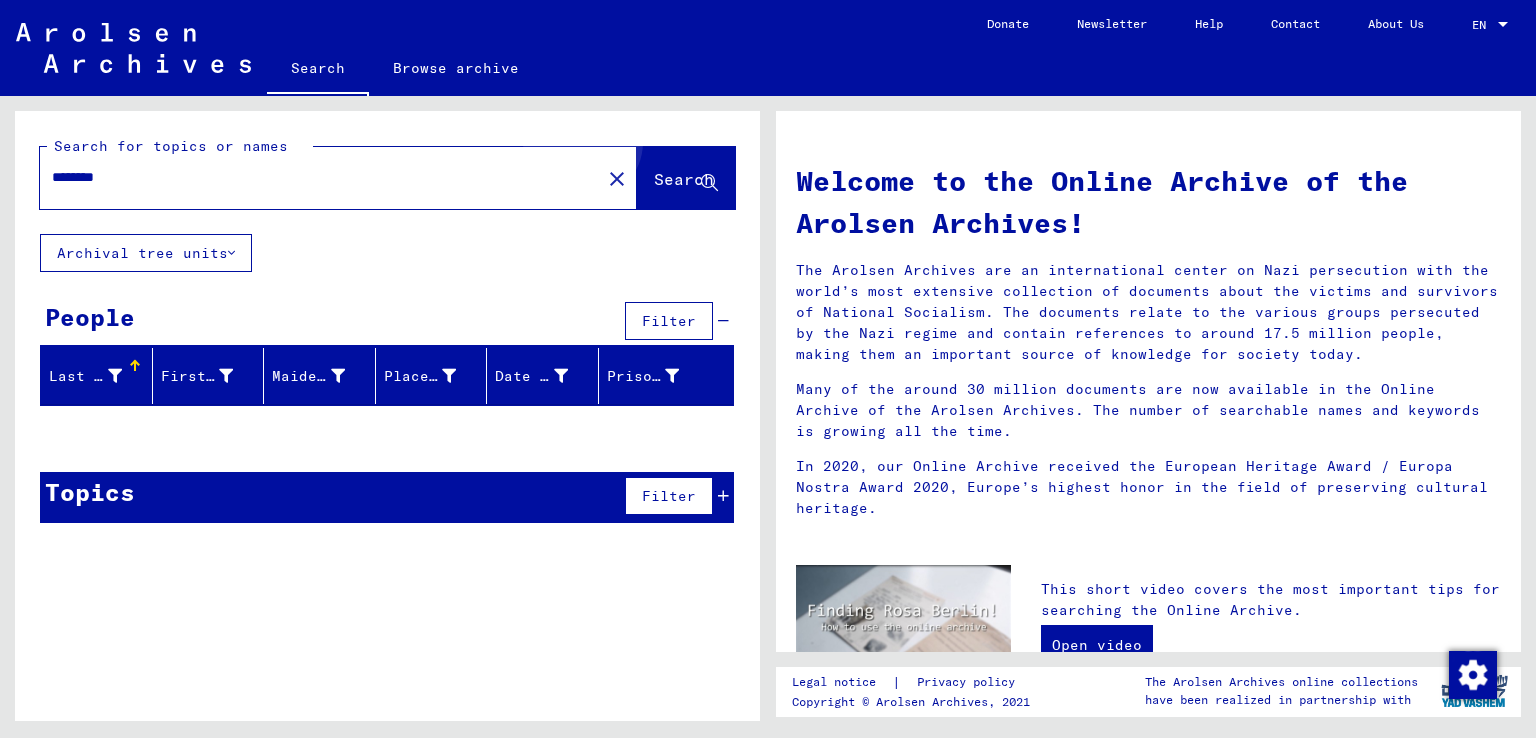 click on "Search" 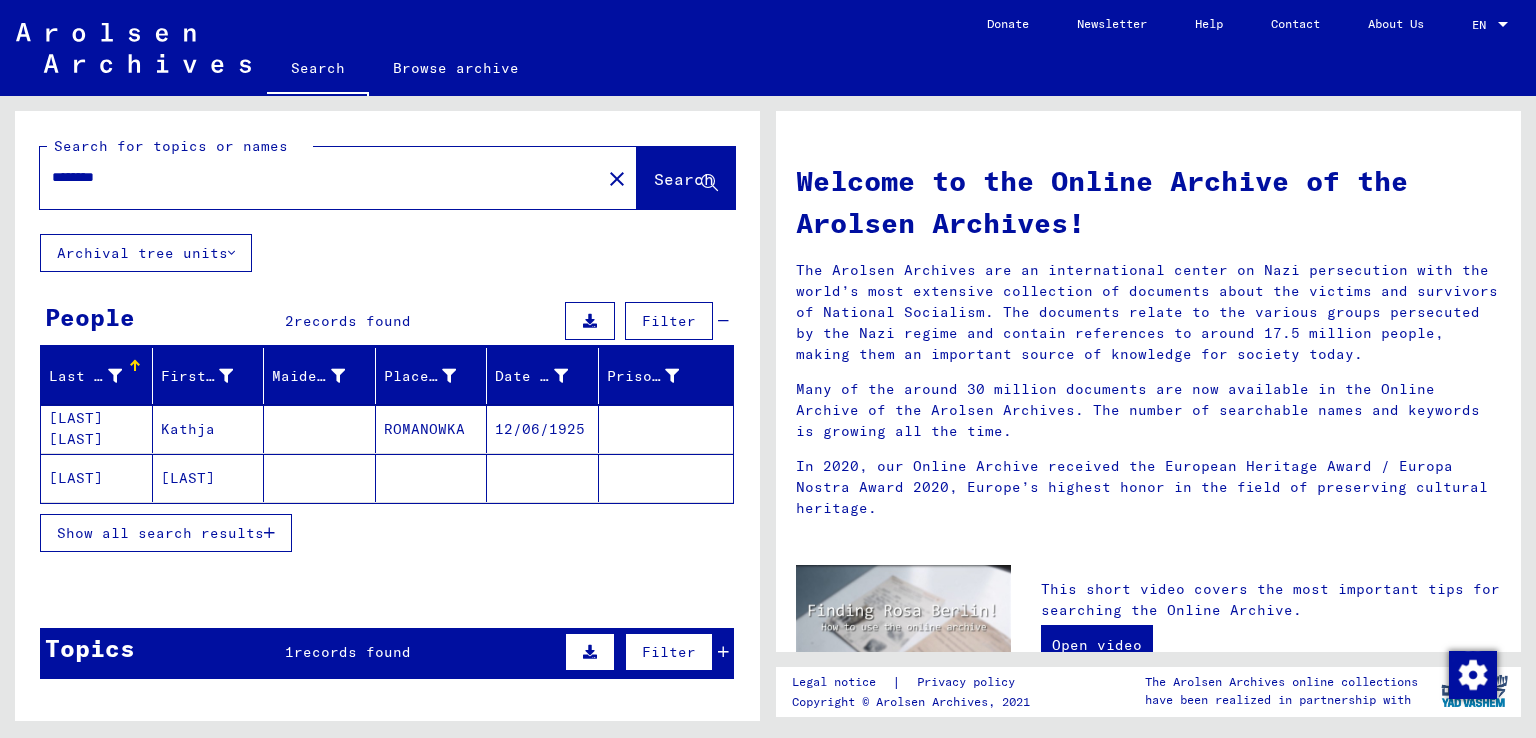 click on "********" at bounding box center (314, 177) 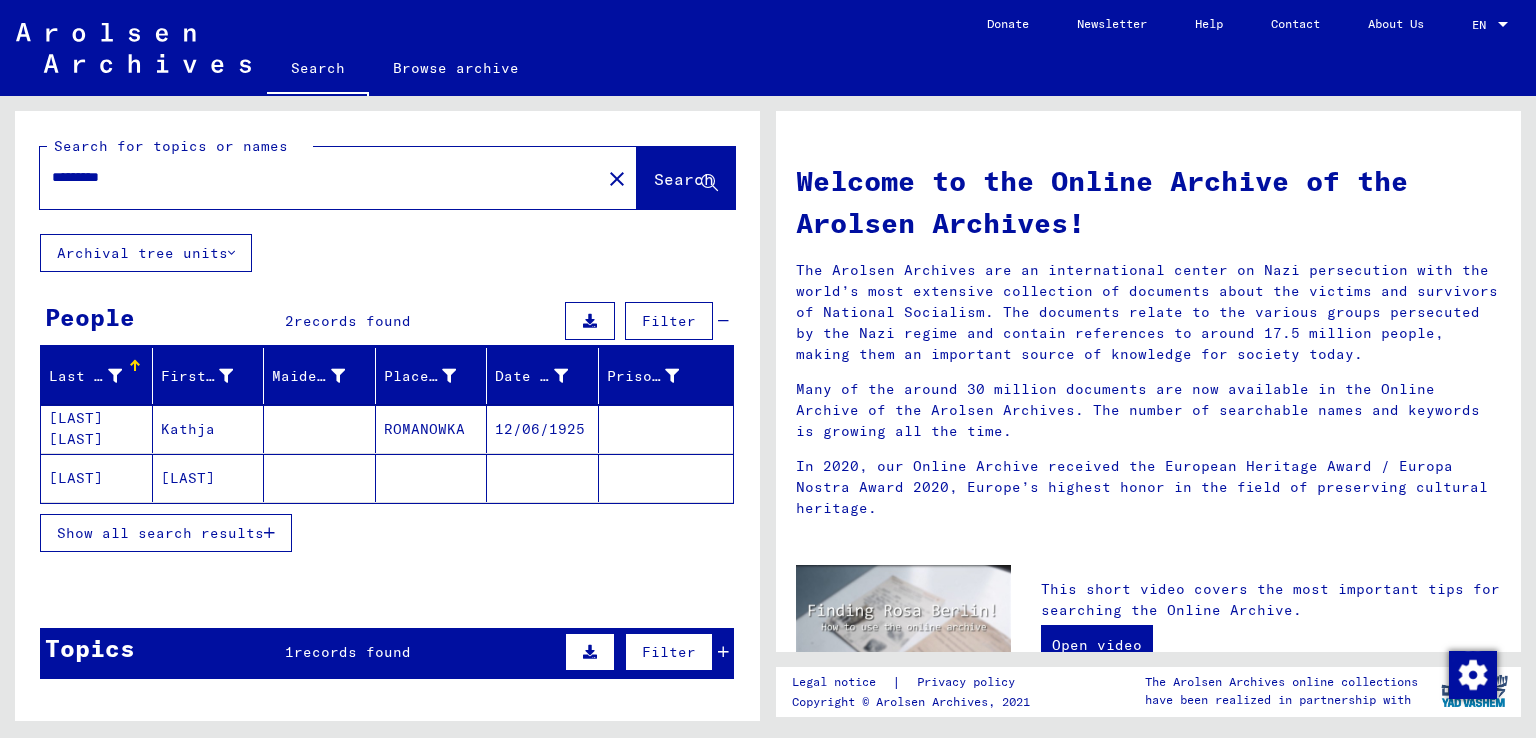 click on "Search" 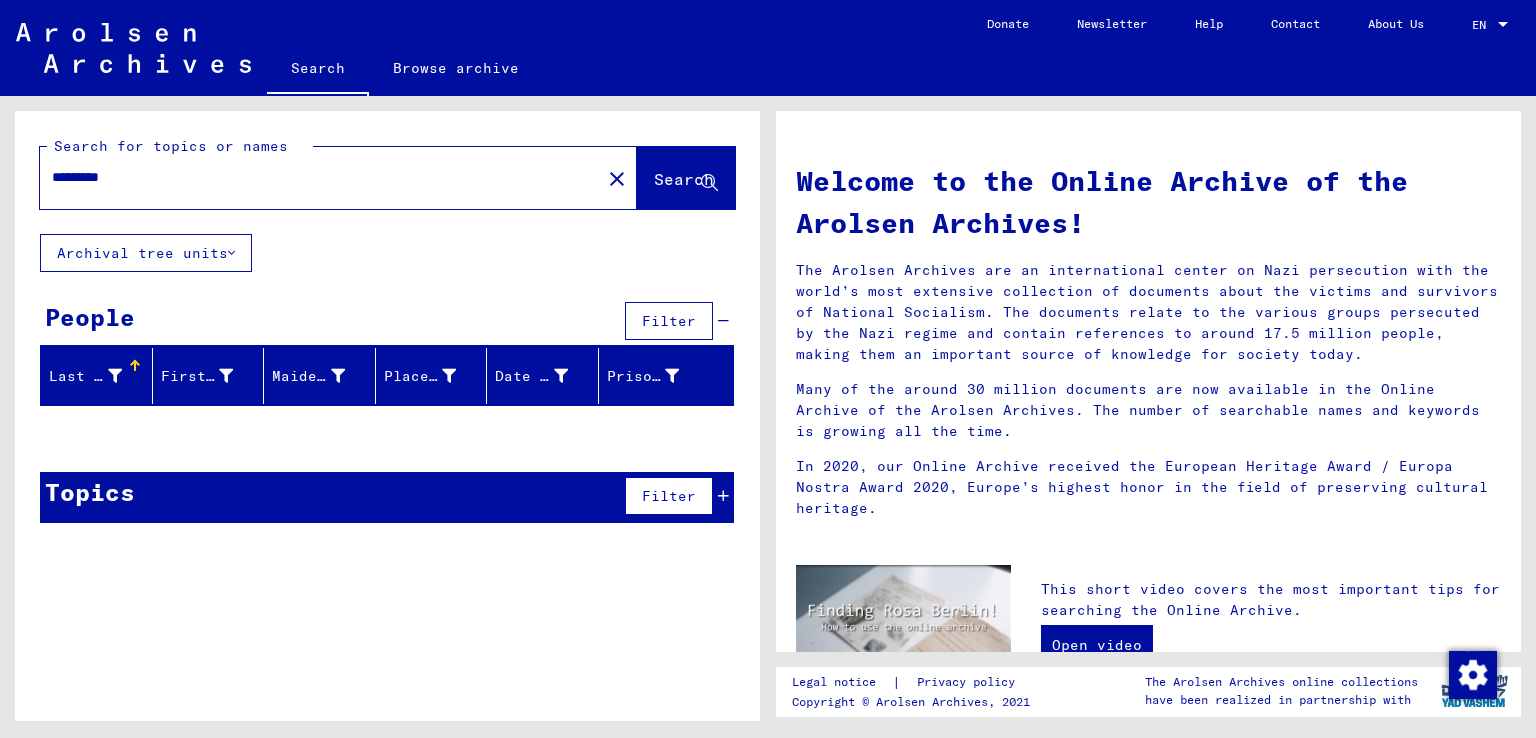 drag, startPoint x: 166, startPoint y: 180, endPoint x: 78, endPoint y: 176, distance: 88.09086 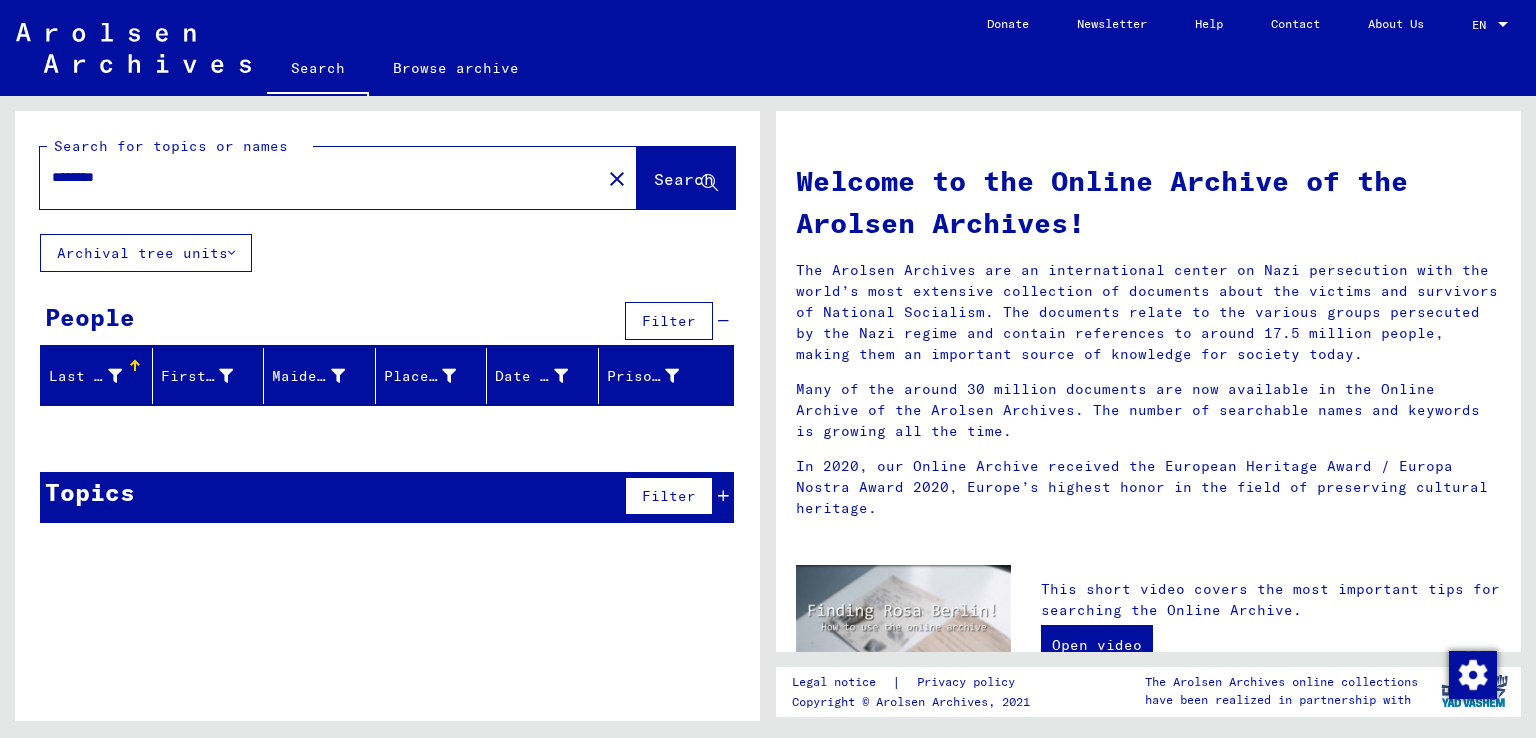type on "********" 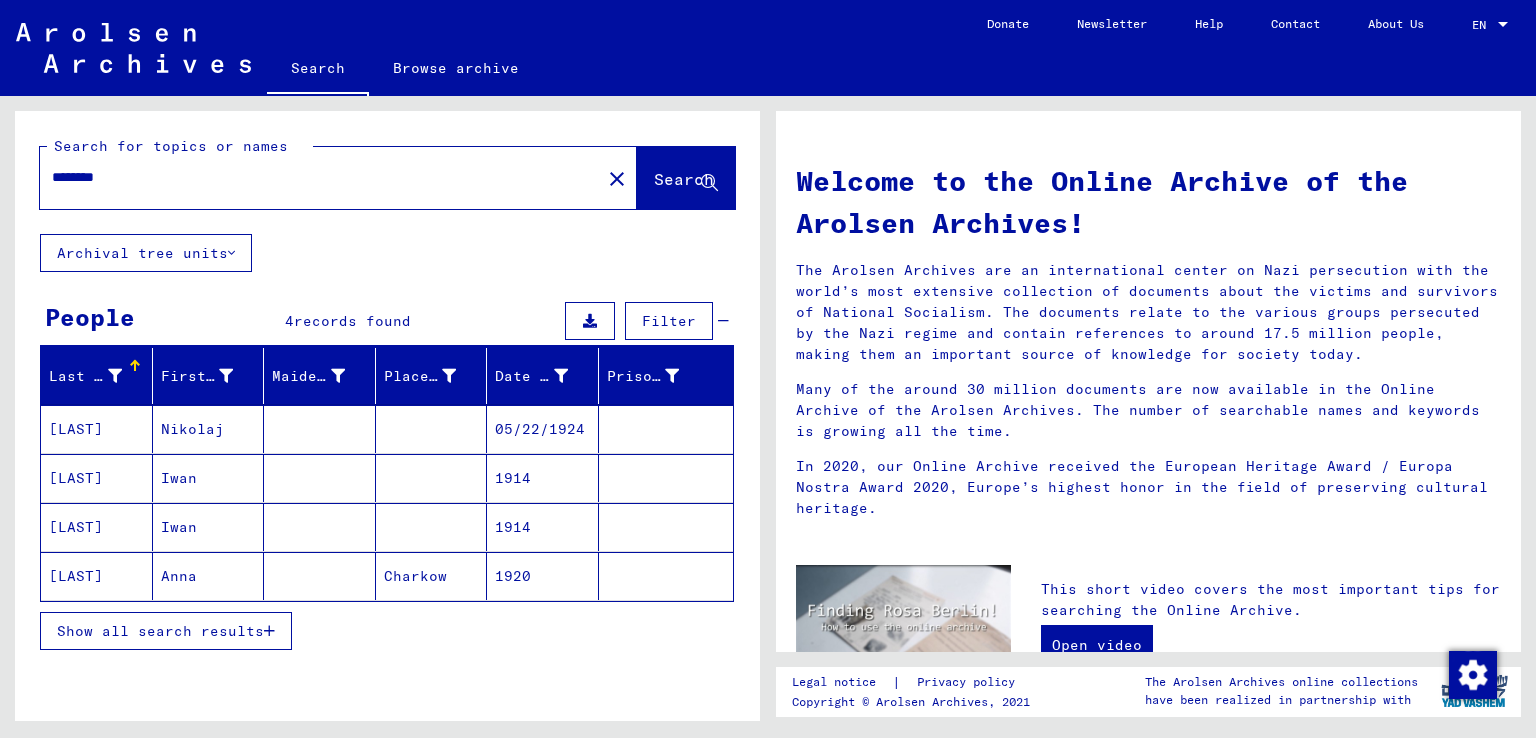 scroll, scrollTop: 72, scrollLeft: 0, axis: vertical 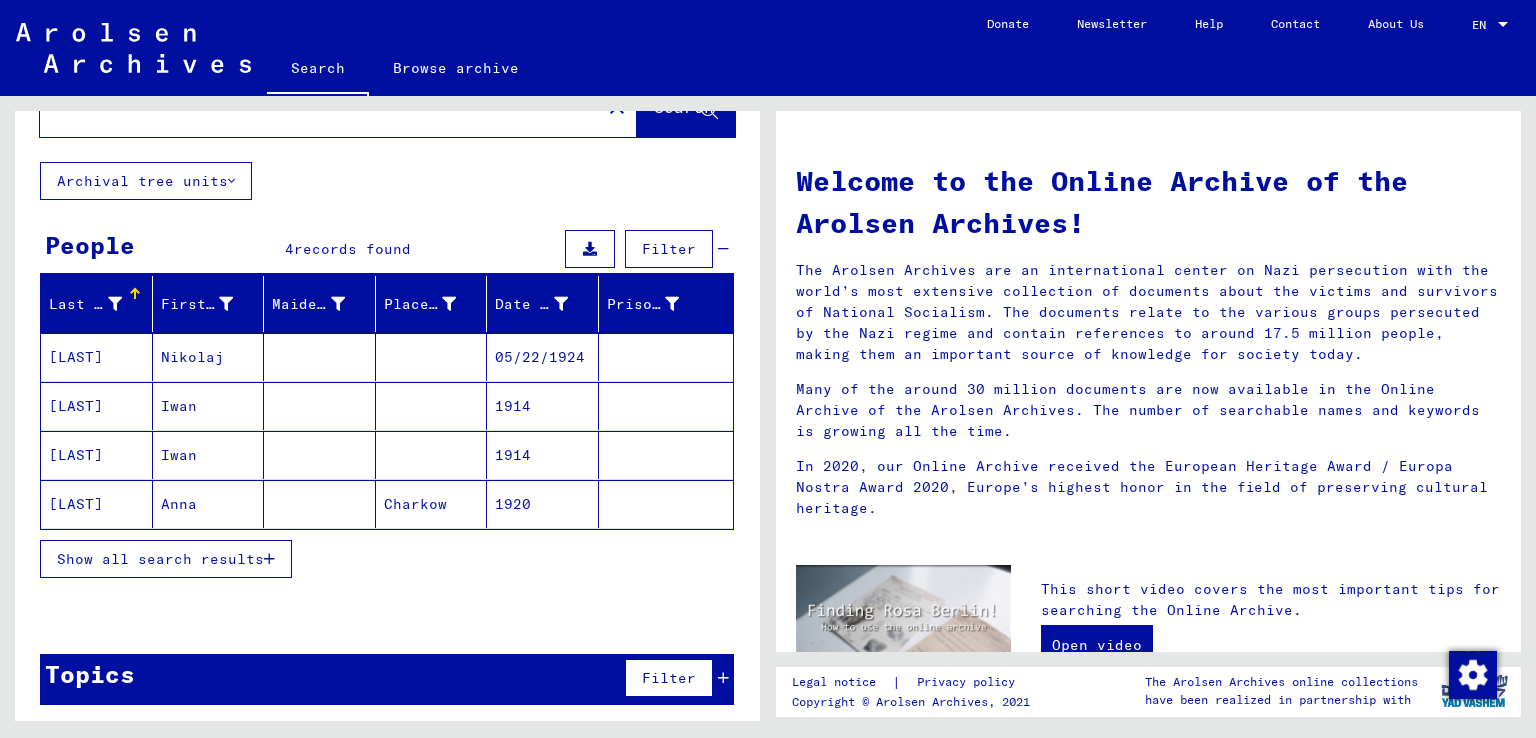 click on "Anna" 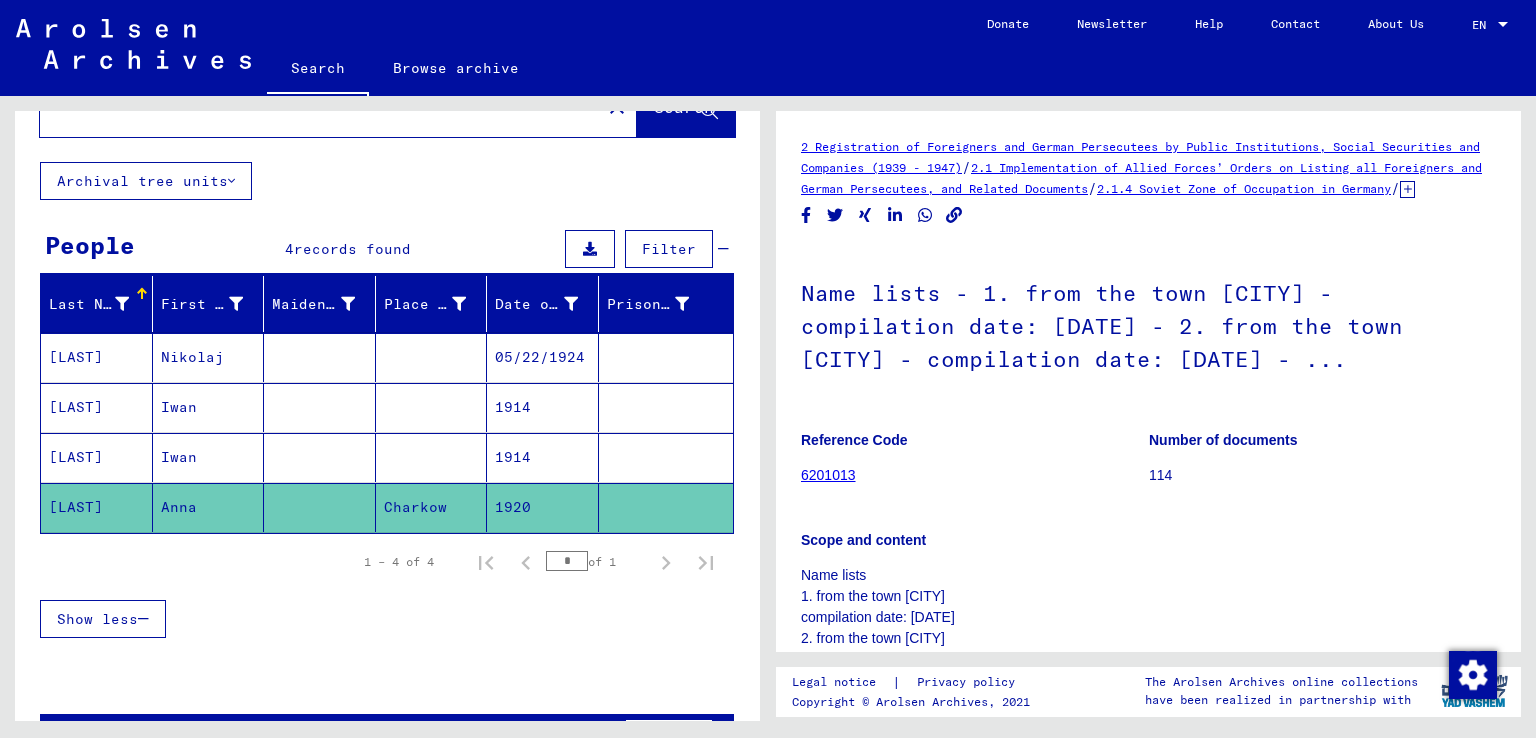 scroll, scrollTop: 0, scrollLeft: 0, axis: both 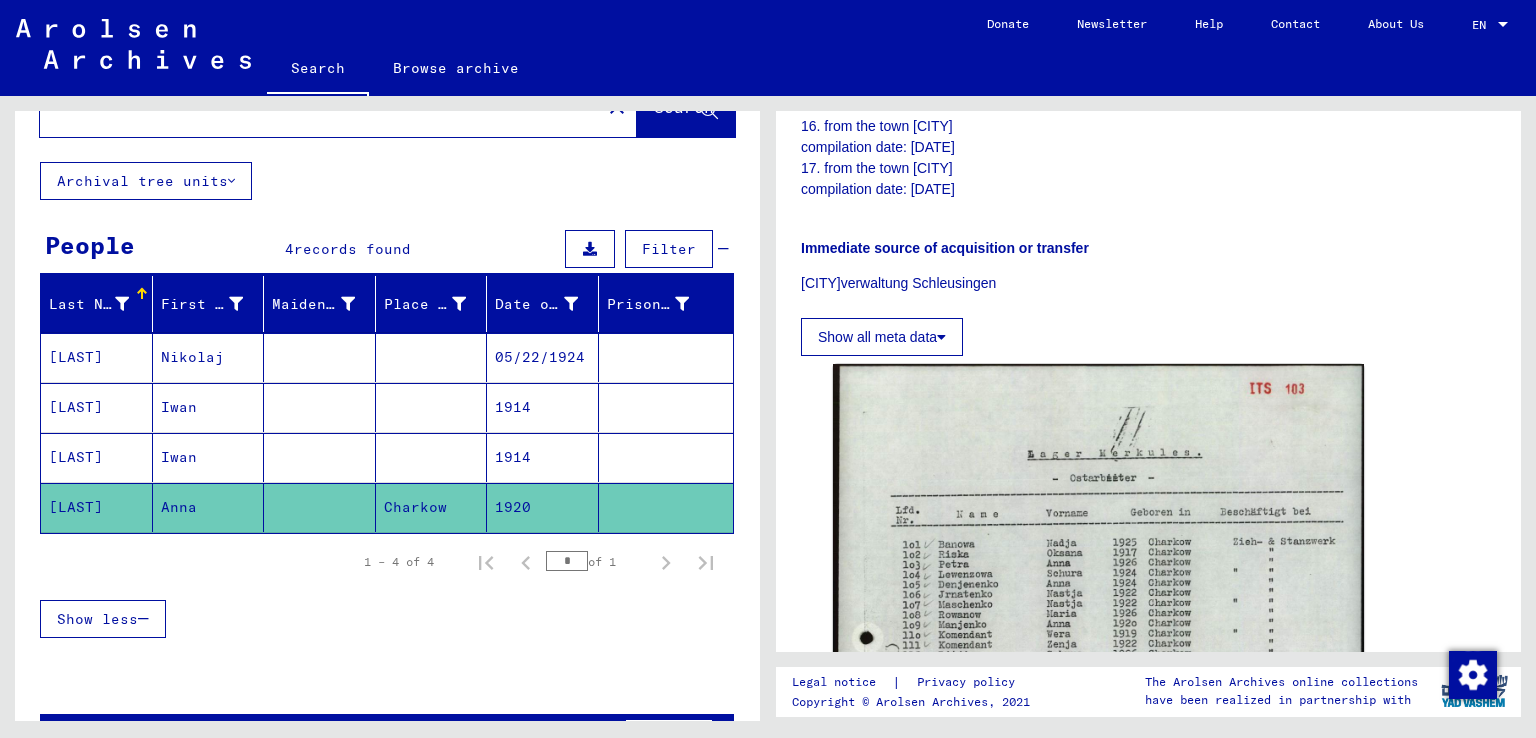 drag, startPoint x: 799, startPoint y: 313, endPoint x: 1055, endPoint y: 317, distance: 256.03125 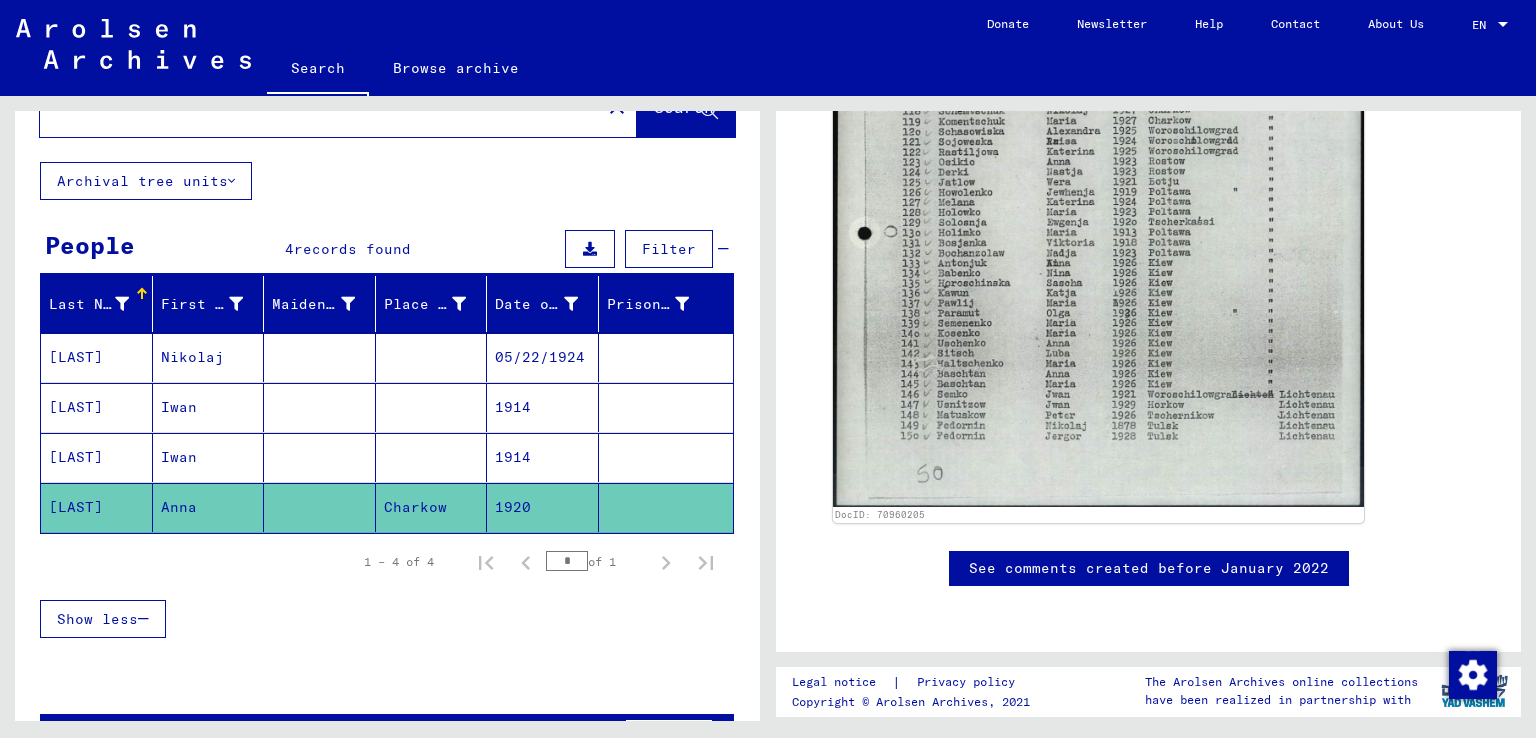 scroll, scrollTop: 2338, scrollLeft: 0, axis: vertical 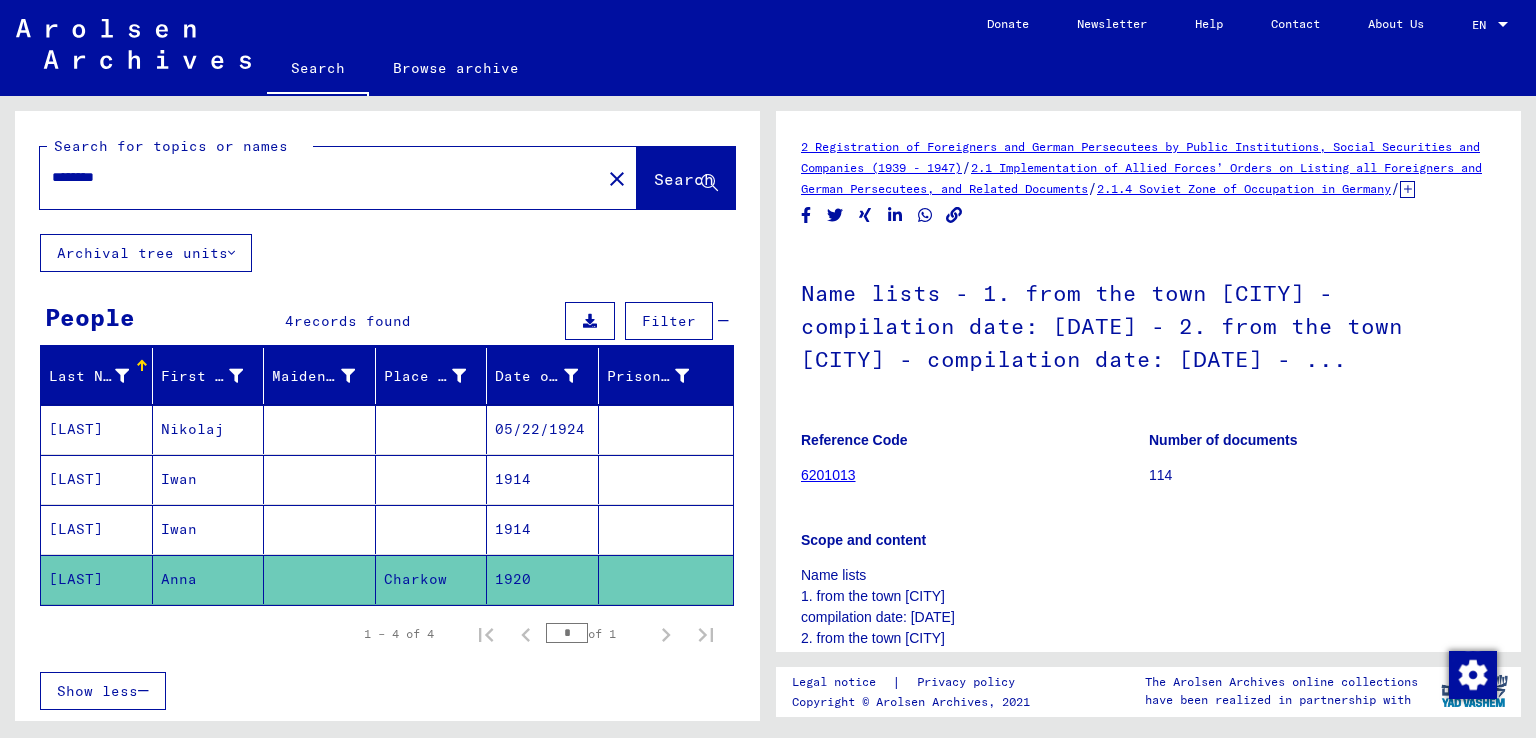 click on "Search for topics or names ******** close  Search" 